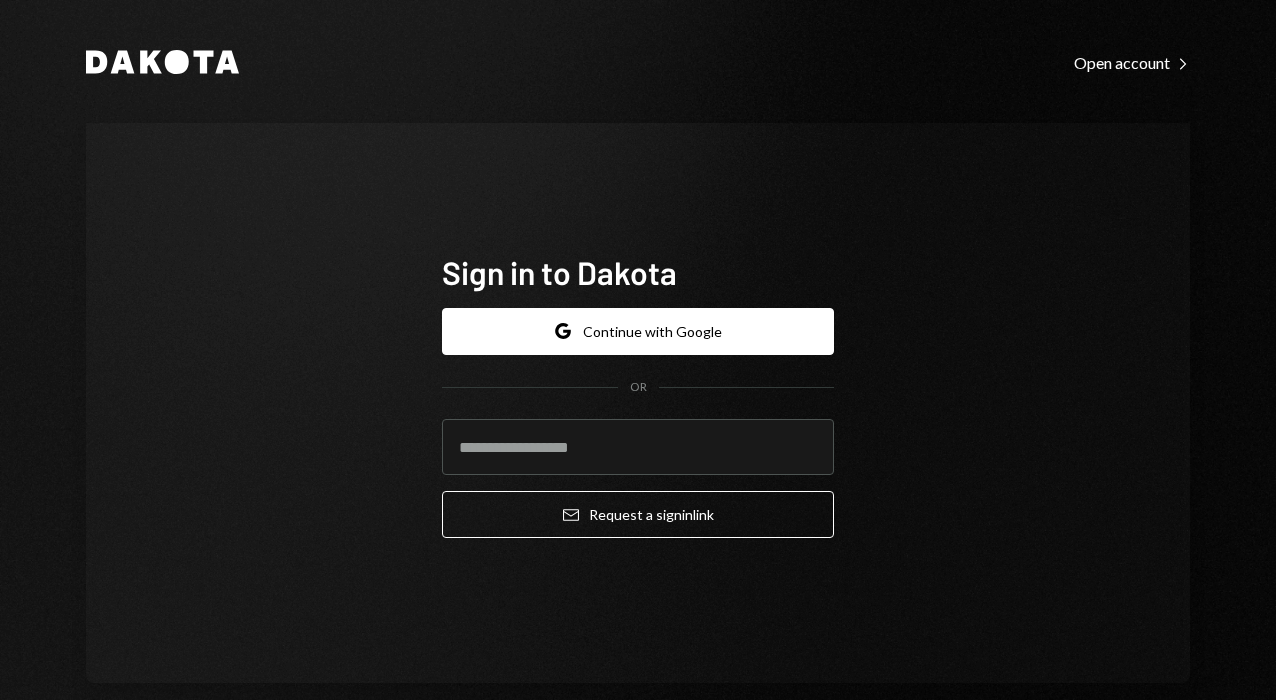 scroll, scrollTop: 0, scrollLeft: 0, axis: both 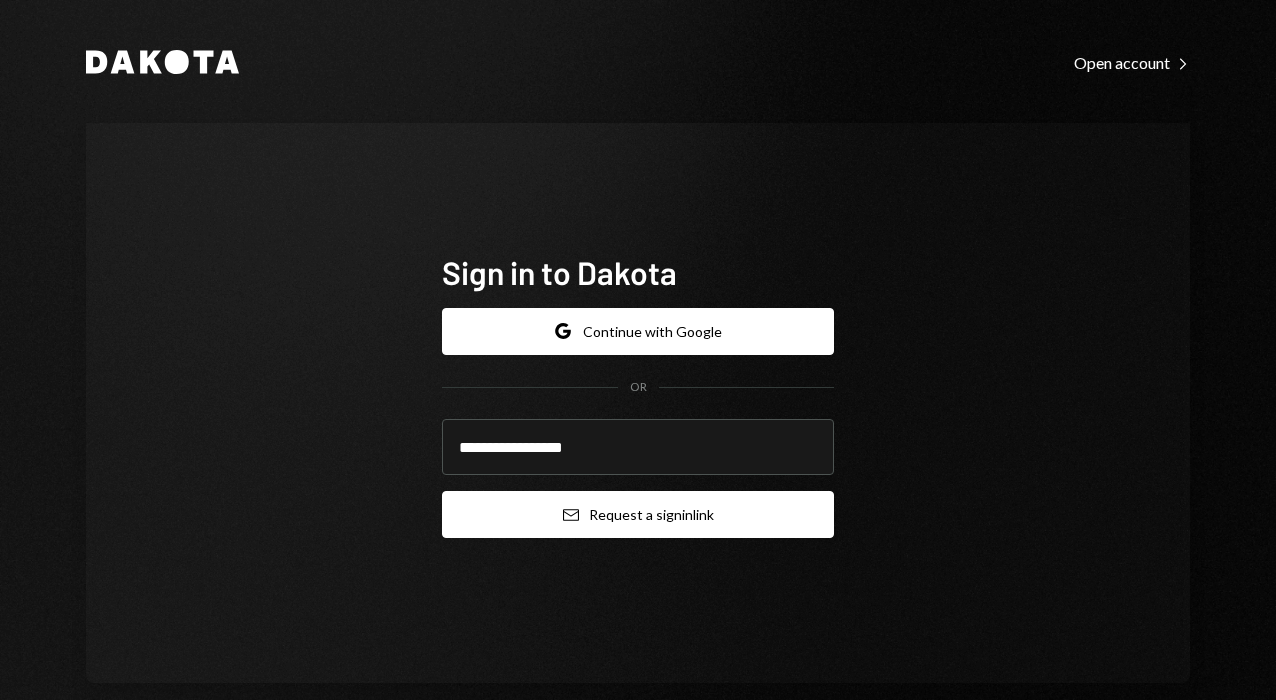 click on "Email Request a sign  in  link" at bounding box center [638, 514] 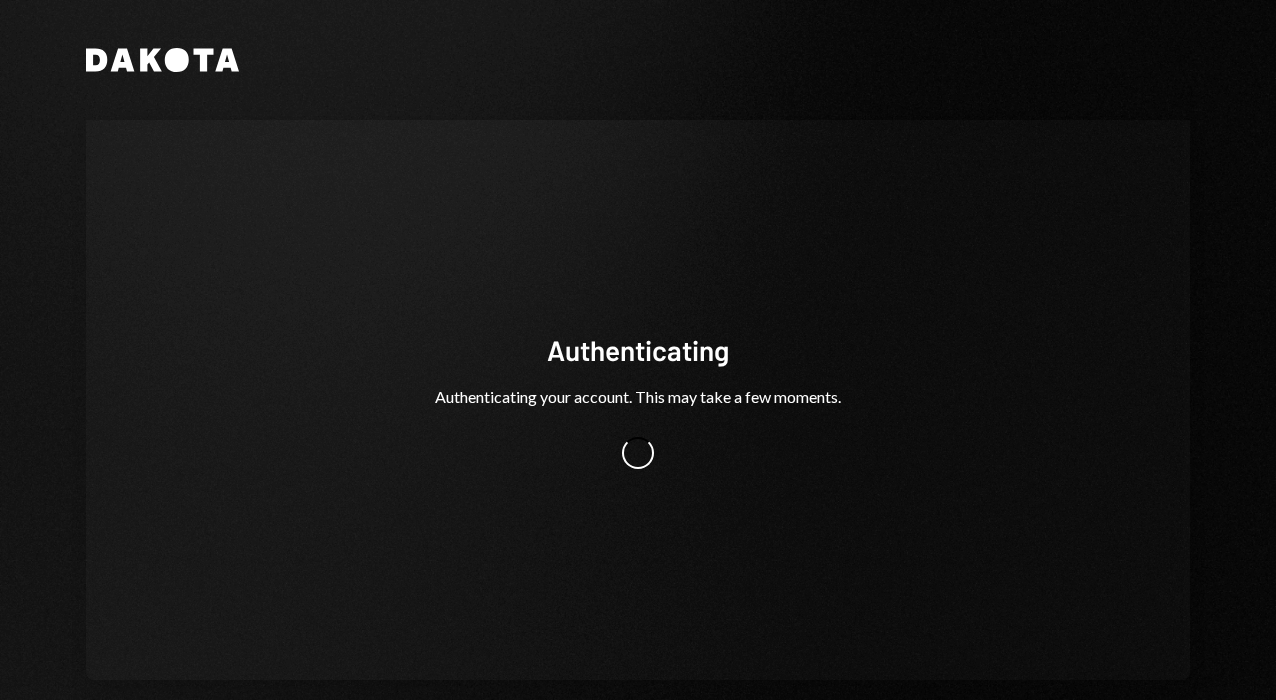 scroll, scrollTop: 0, scrollLeft: 0, axis: both 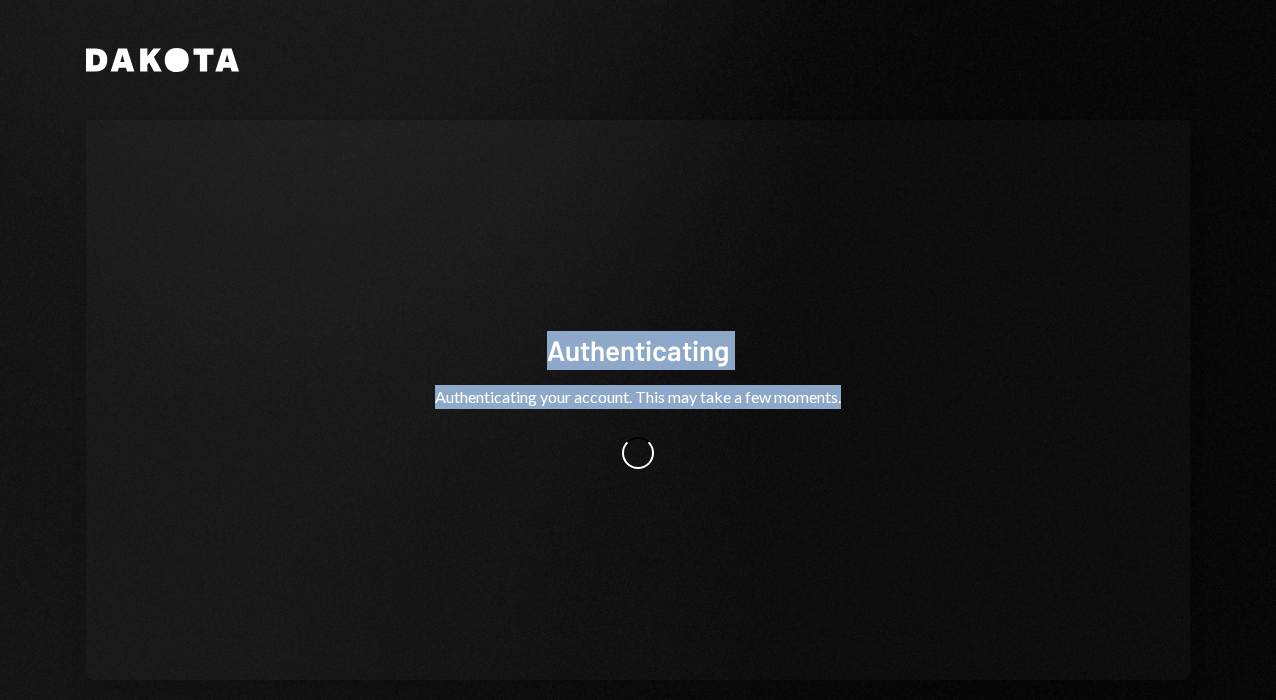 click on "Authenticating Authenticating your account. This may take a few moments." at bounding box center [638, 400] 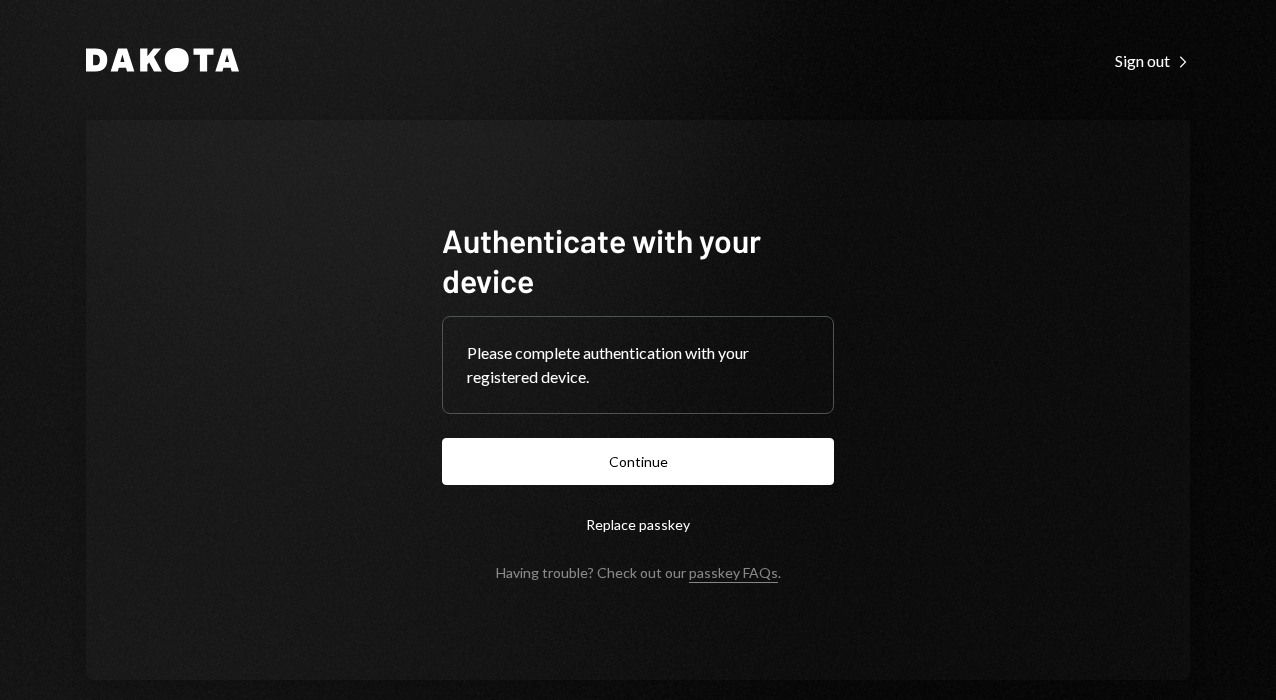 click on "Authenticate with your device Please complete authentication with your registered device. Continue Replace passkey Having trouble? Check out our   passkey FAQs ." at bounding box center (638, 400) 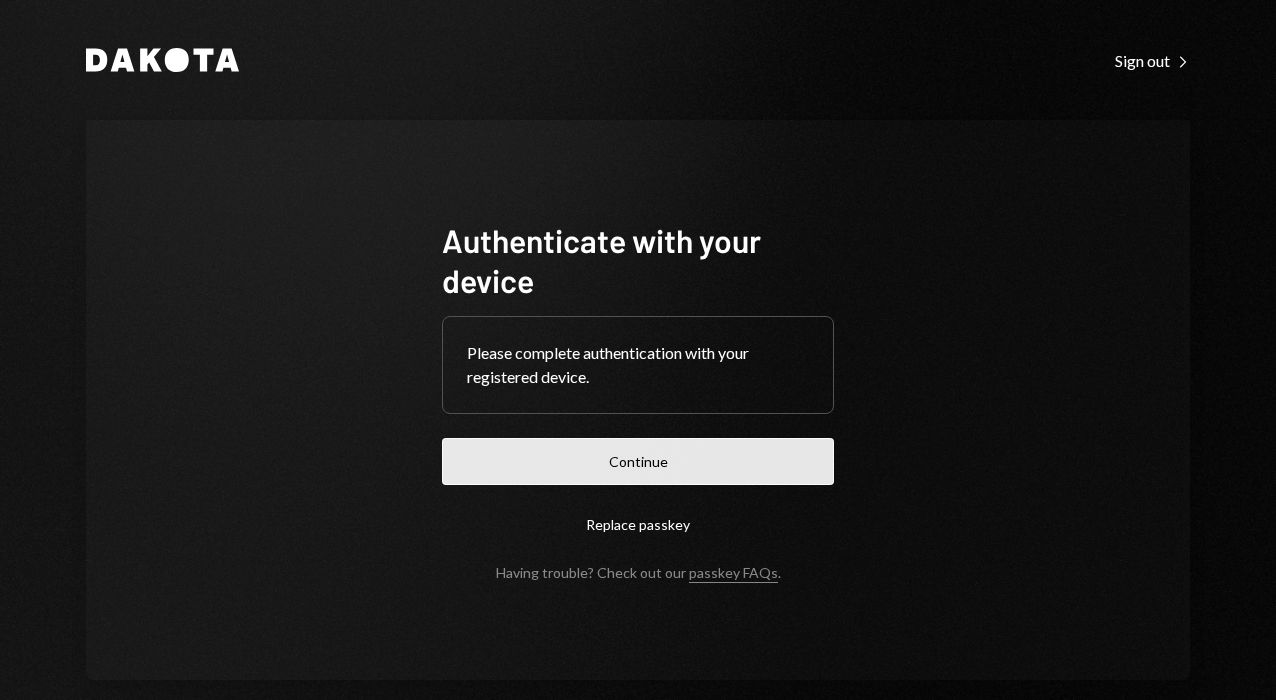 click on "Continue" at bounding box center (638, 461) 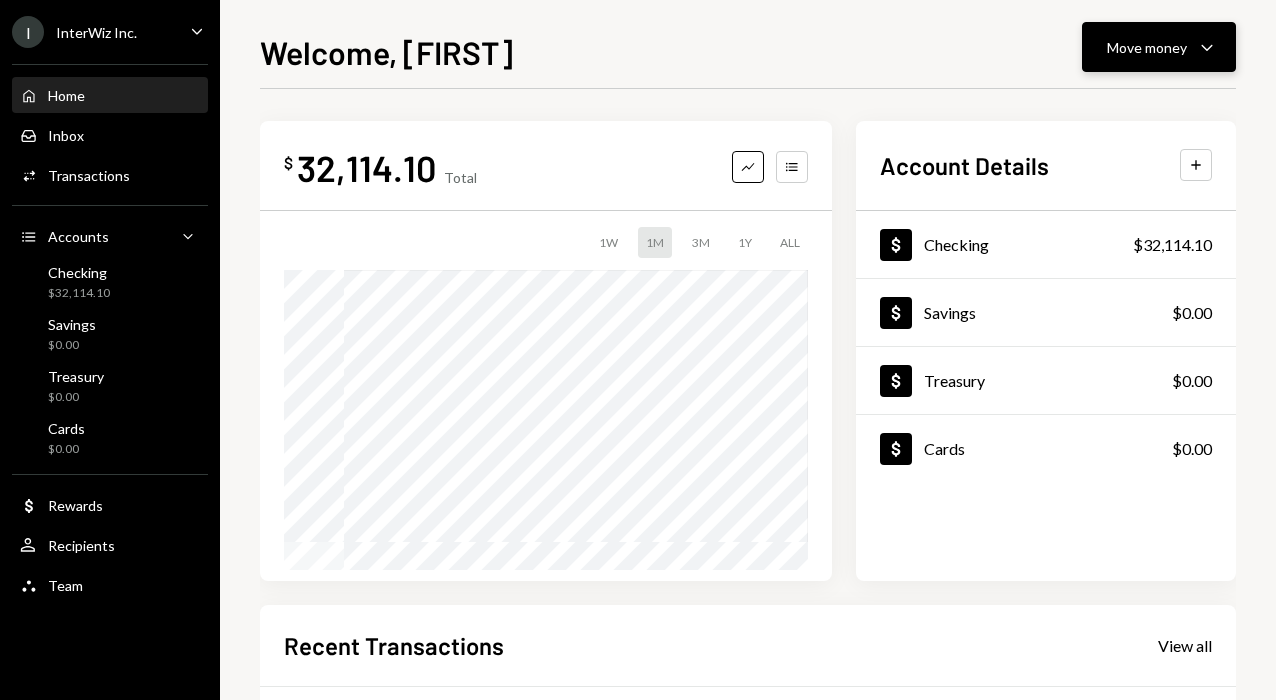 click on "Move money" at bounding box center [1147, 47] 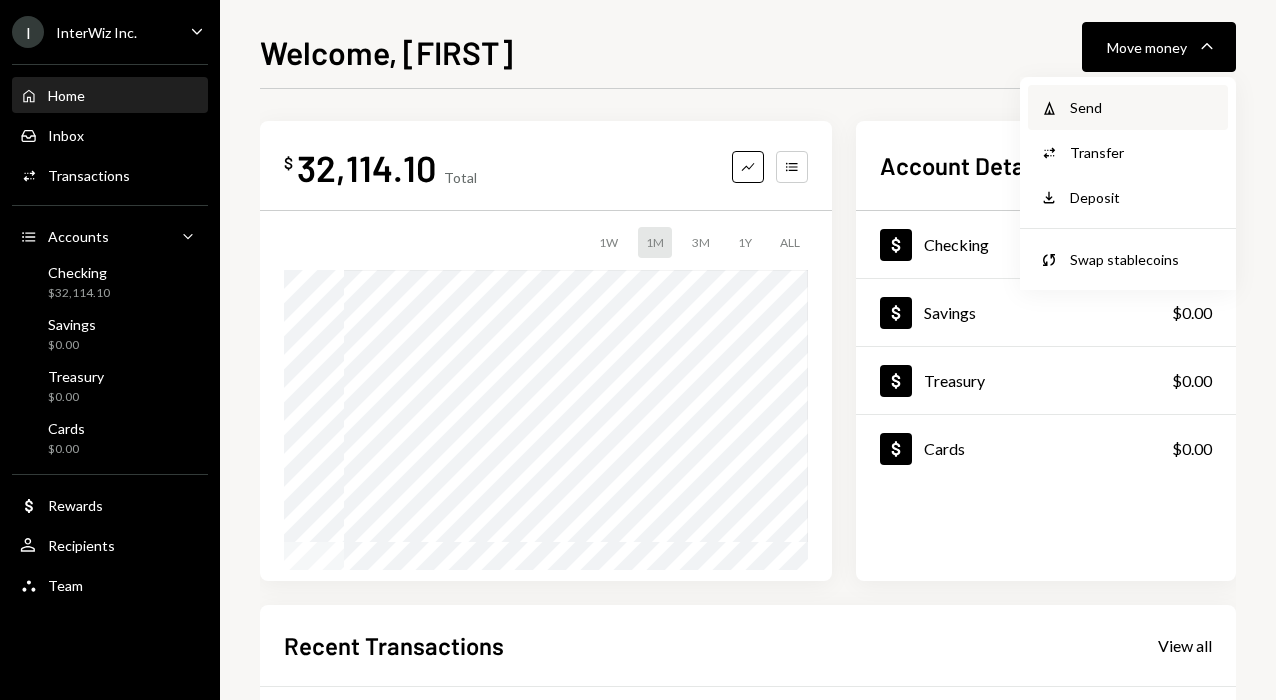 click on "Send" at bounding box center [1143, 107] 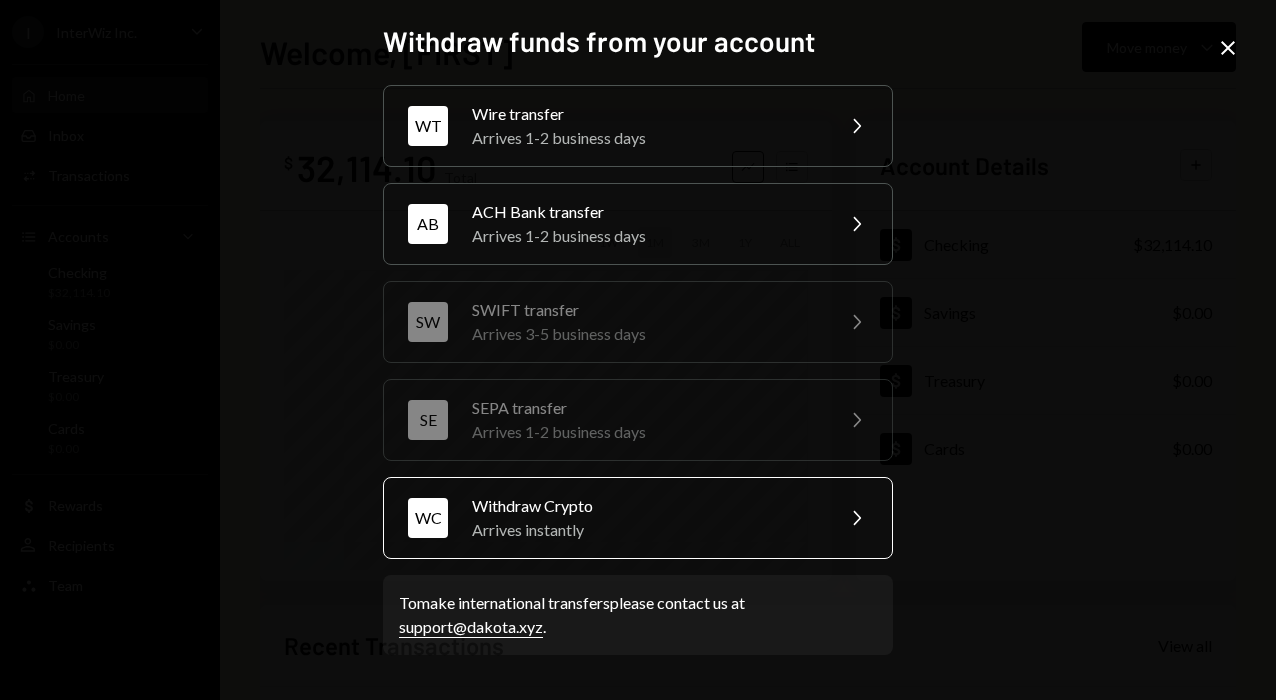 click on "WC Withdraw Crypto Arrives instantly Chevron Right" at bounding box center [638, 518] 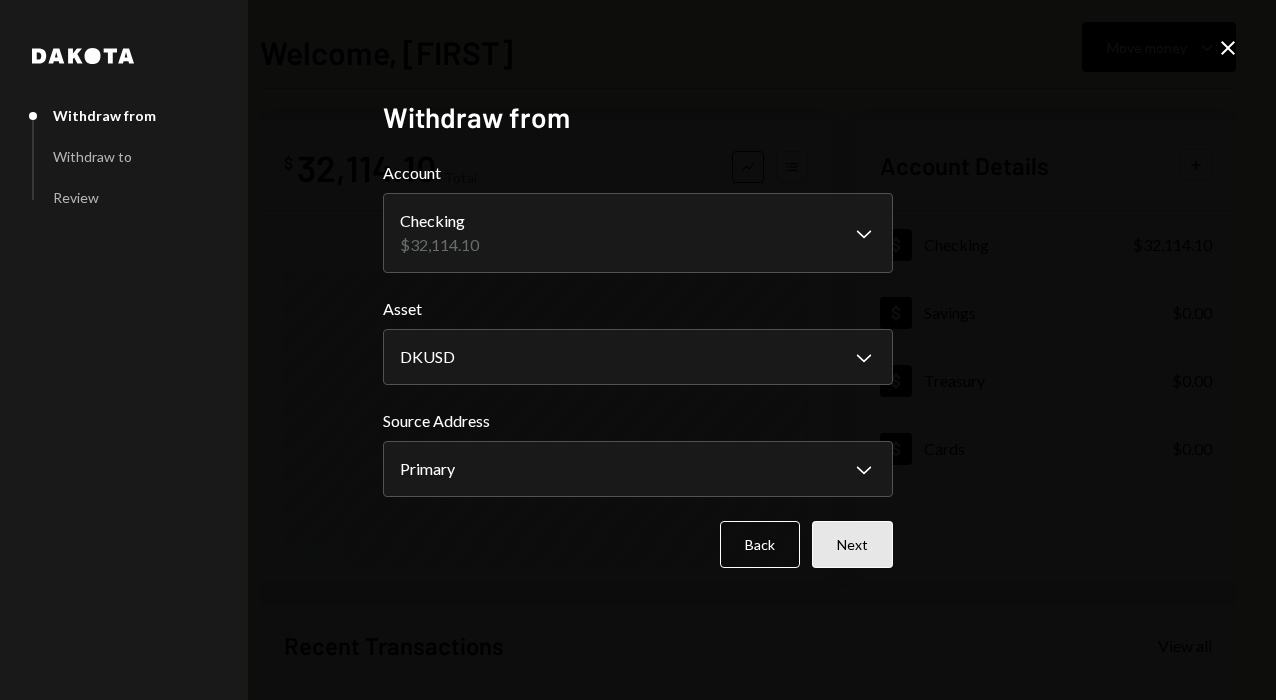 click on "Next" at bounding box center [852, 544] 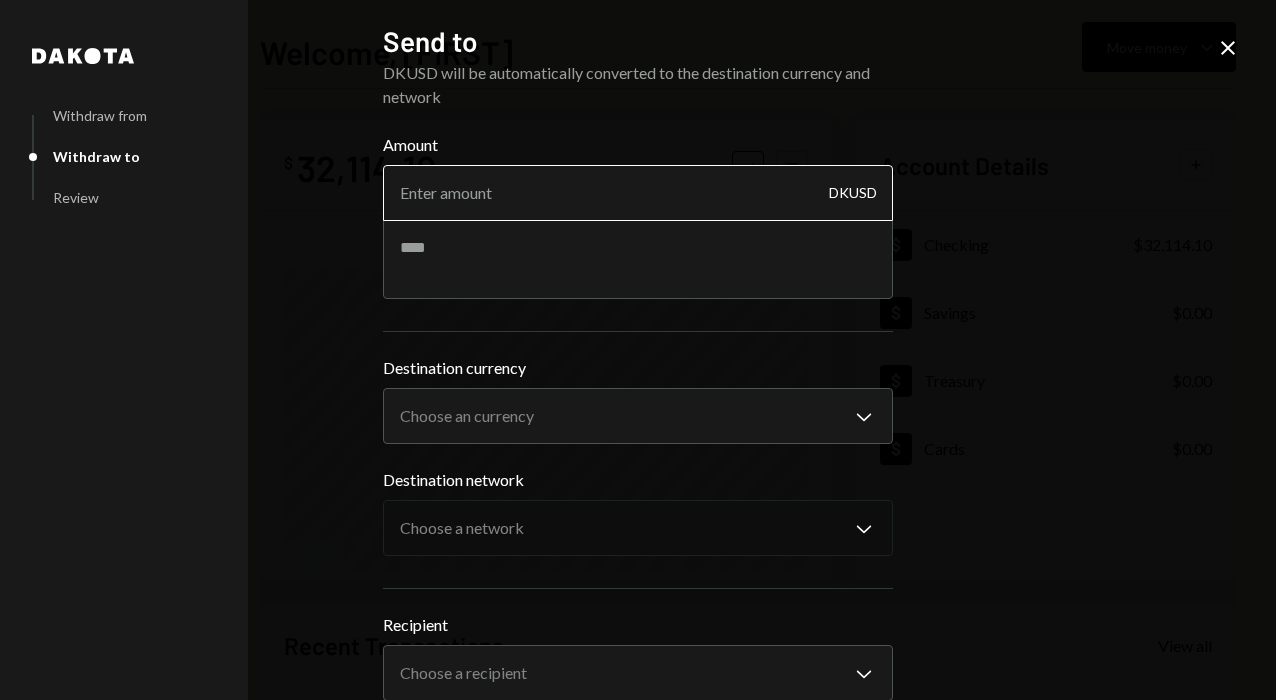 click on "Amount" at bounding box center (638, 193) 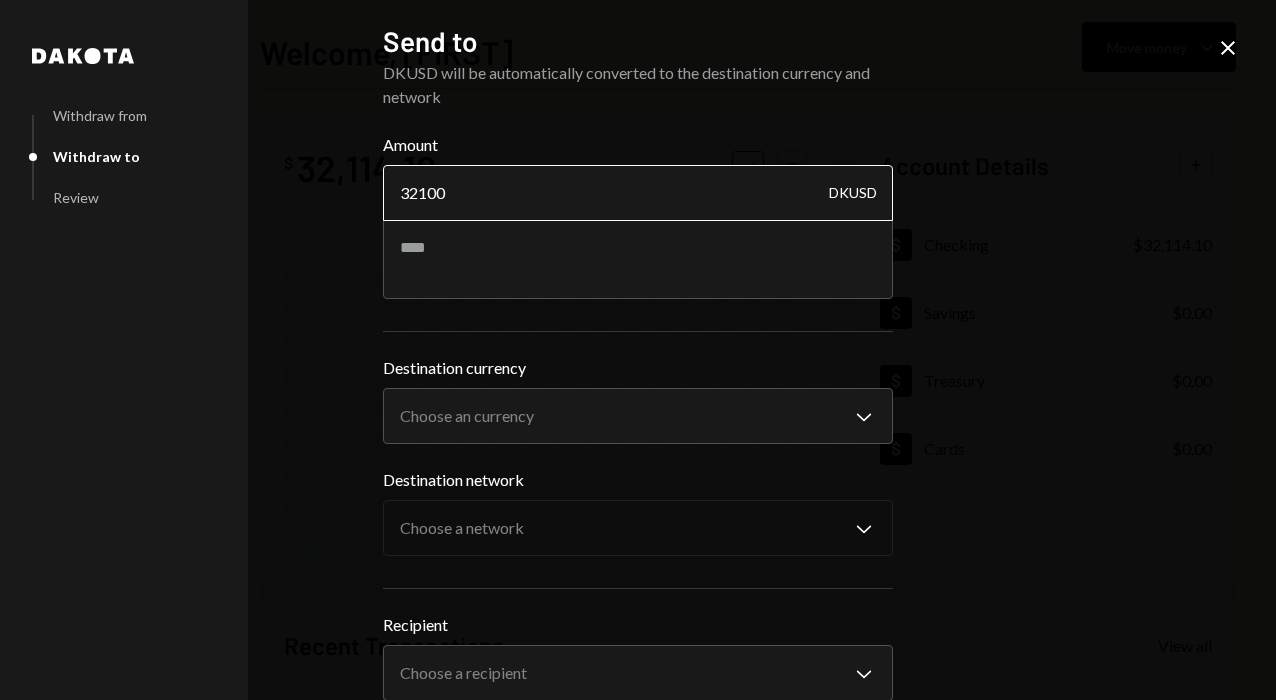 type on "32100" 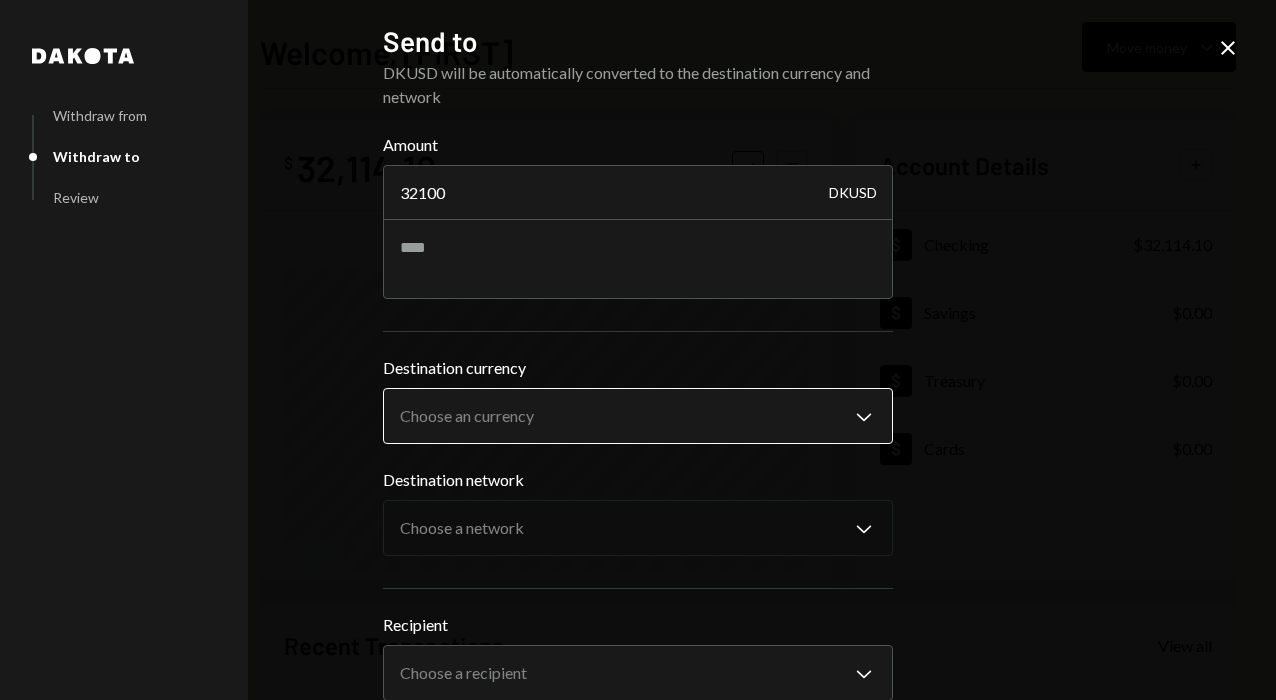 click on "I InterWiz Inc. Caret Down Home Home Inbox Inbox Activities Transactions Accounts Accounts Caret Down Checking $32,114.10 Savings $0.00 Treasury $0.00 Cards $0.00 Dollar Rewards User Recipients Team Team Welcome, [FIRST] Move money Caret Down $ 32,114.10 Total Graph Accounts 1W 1M 3M 1Y ALL Account Details Plus Dollar Checking $32,114.10 Dollar Savings $0.00 Dollar Treasury $0.00 Dollar Cards $0.00 Recent Transactions View all Type Initiated By Initiated At Account Status Bank Deposit $32,108.87 WISE US INC 10:16 AM Checking Completed Withdrawal 700.35  DKUSD [FIRST] [LAST] [DATE] Checking Completed Bank Deposit $700.00 GRASSHOPPER BANK NA [DATE] Checking Completed Withdrawal 99,149.55  DKUSD [FIRST] [LAST] [DATE] Checking Completed Bank Deposit $99,100.00 GRASSHOPPER BANK NA [DATE] Checking Completed /dashboard [CITY] Withdraw from Withdraw to Review Send to DKUSD will be automatically converted to the destination currency and network Amount 32100 DKUSD Destination currency Choose an currency ********" at bounding box center (638, 350) 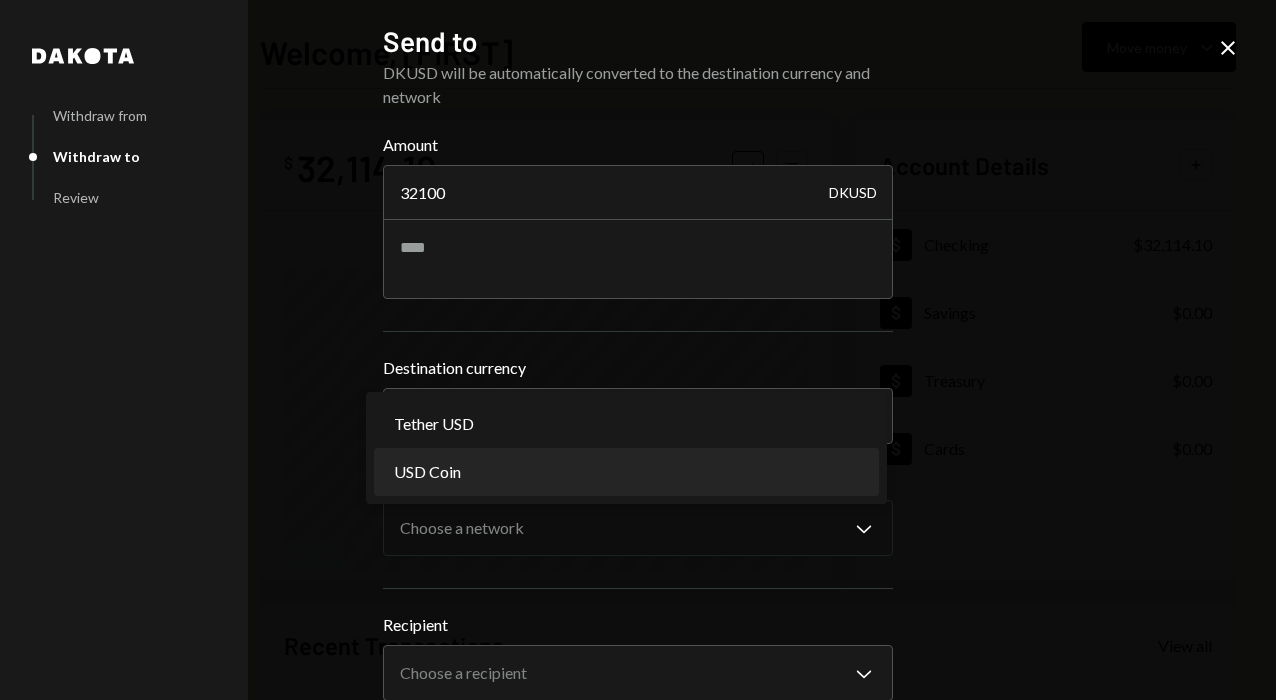 select on "****" 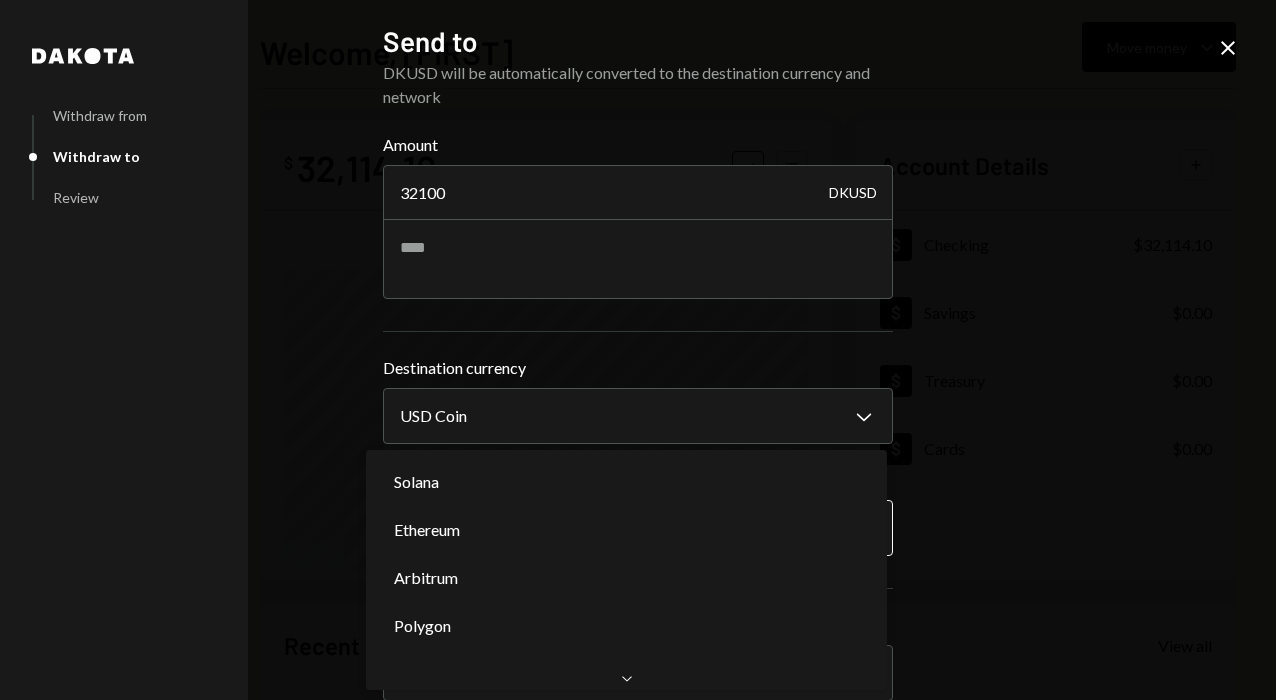 click on "I InterWiz Inc. Caret Down Home Home Inbox Inbox Activities Transactions Accounts Accounts Caret Down Checking $32,114.10 Savings $0.00 Treasury $0.00 Cards $0.00 Dollar Rewards User Recipients Team Team Welcome, [FIRST] Move money Caret Down $ 32,114.10 Total Graph Accounts 1W 1M 3M 1Y ALL Account Details Plus Dollar Checking $32,114.10 Dollar Savings $0.00 Dollar Treasury $0.00 Dollar Cards $0.00 Recent Transactions View all Type Initiated By Initiated At Account Status Bank Deposit $32,108.87 WISE US INC 10:16 AM Checking Completed Withdrawal 700.35  DKUSD [FIRST] [LAST] [DATE] Checking Completed Bank Deposit $700.00 GRASSHOPPER BANK NA [DATE] Checking Completed Withdrawal 99,149.55  DKUSD [FIRST] [LAST] [DATE] Checking Completed Bank Deposit $99,100.00 GRASSHOPPER BANK NA [DATE] Checking Completed /dashboard [CITY] Withdraw from Withdraw to Review Send to DKUSD will be automatically converted to the destination currency and network Amount 32100 DKUSD Destination currency USD Coin Chevron Down ****" at bounding box center (638, 350) 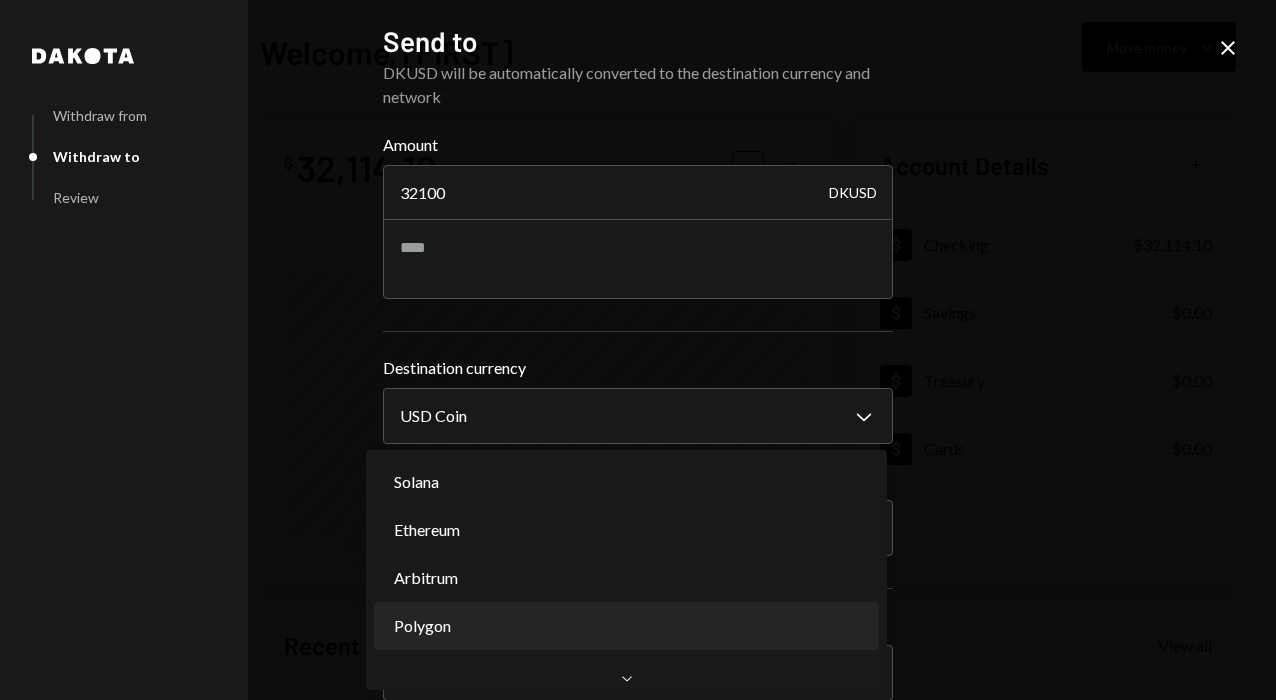 select on "**********" 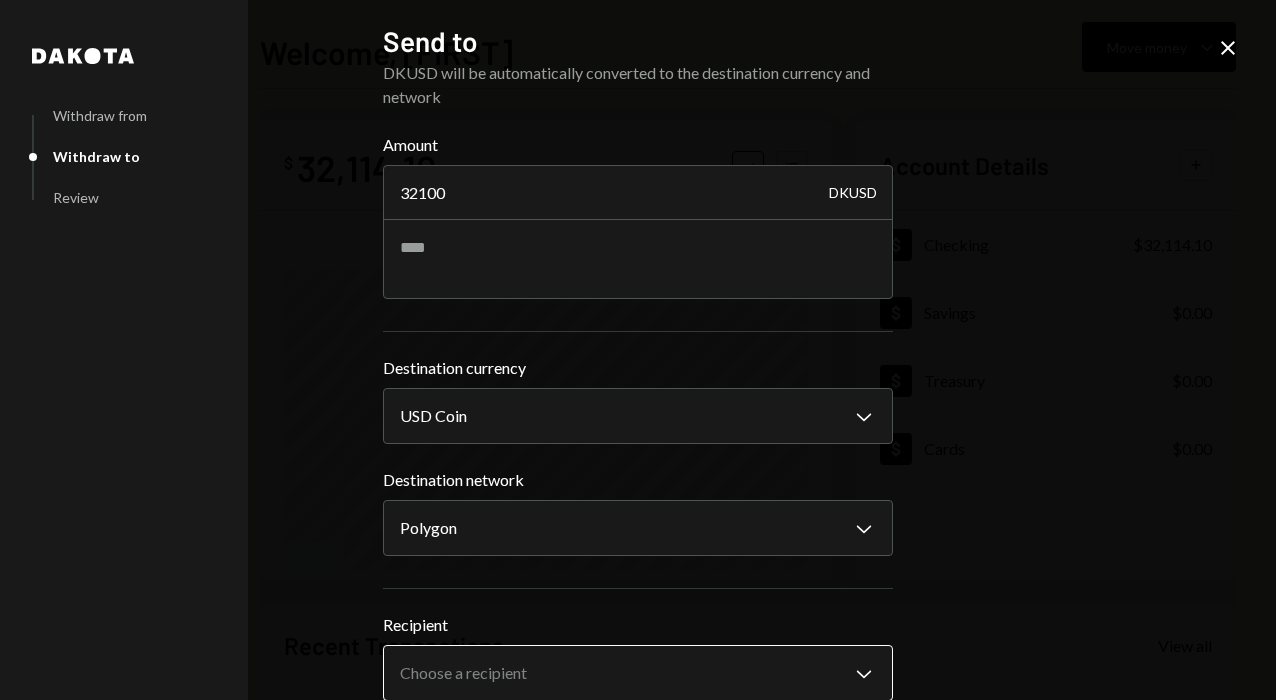 click on "I InterWiz Inc. Caret Down Home Home Inbox Inbox Activities Transactions Accounts Accounts Caret Down Checking $32,114.10 Savings $0.00 Treasury $0.00 Cards $0.00 Dollar Rewards User Recipients Team Team Welcome, [FIRST] Move money Caret Down $ 32,114.10 Total Graph Accounts 1W 1M 3M 1Y ALL Account Details Plus Dollar Checking $32,114.10 Dollar Savings $0.00 Dollar Treasury $0.00 Dollar Cards $0.00 Recent Transactions View all Type Initiated By Initiated At Account Status Bank Deposit $32,108.87 WISE US INC 10:16 AM Checking Completed Withdrawal 700.35  DKUSD [FIRST] [LAST] [DATE] Checking Completed Bank Deposit $700.00 GRASSHOPPER BANK NA [DATE] Checking Completed Withdrawal 99,149.55  DKUSD [FIRST] [LAST] [DATE] Checking Completed Bank Deposit $99,100.00 GRASSHOPPER BANK NA [DATE] Checking Completed /dashboard [CITY] Withdraw from Withdraw to Review Send to DKUSD will be automatically converted to the destination currency and network Amount 32100 DKUSD Destination currency USD Coin Chevron Down ****" at bounding box center [638, 350] 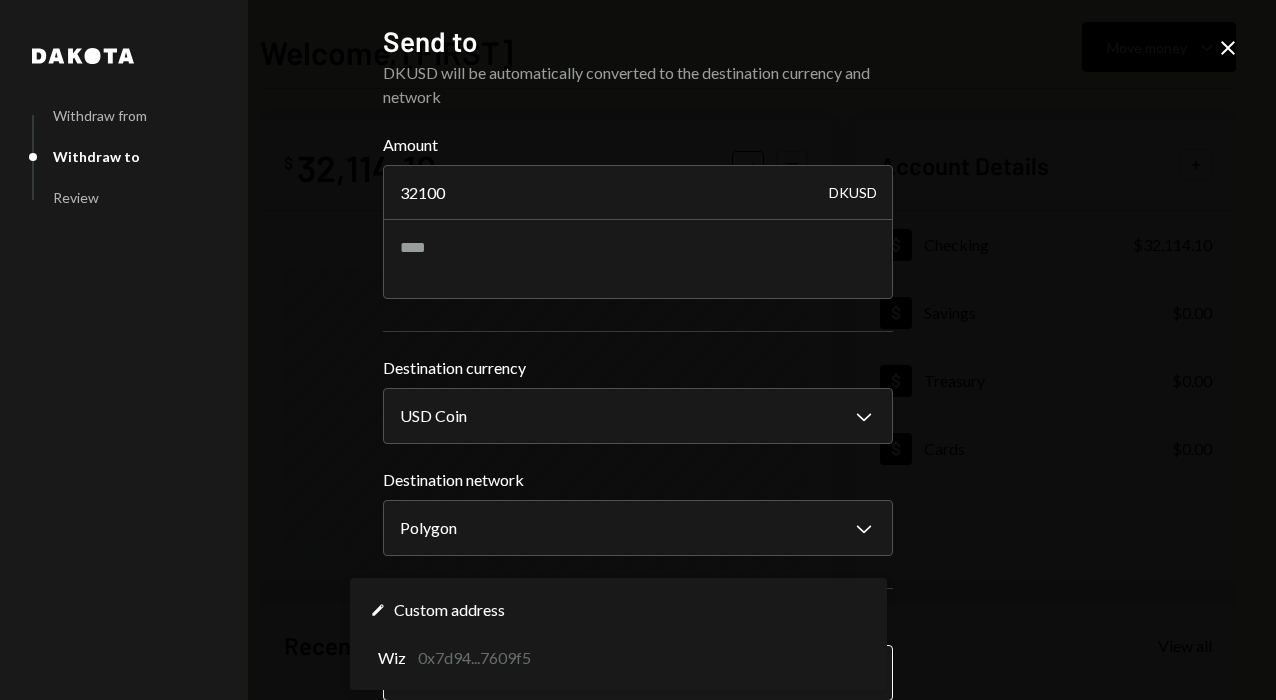 select on "**********" 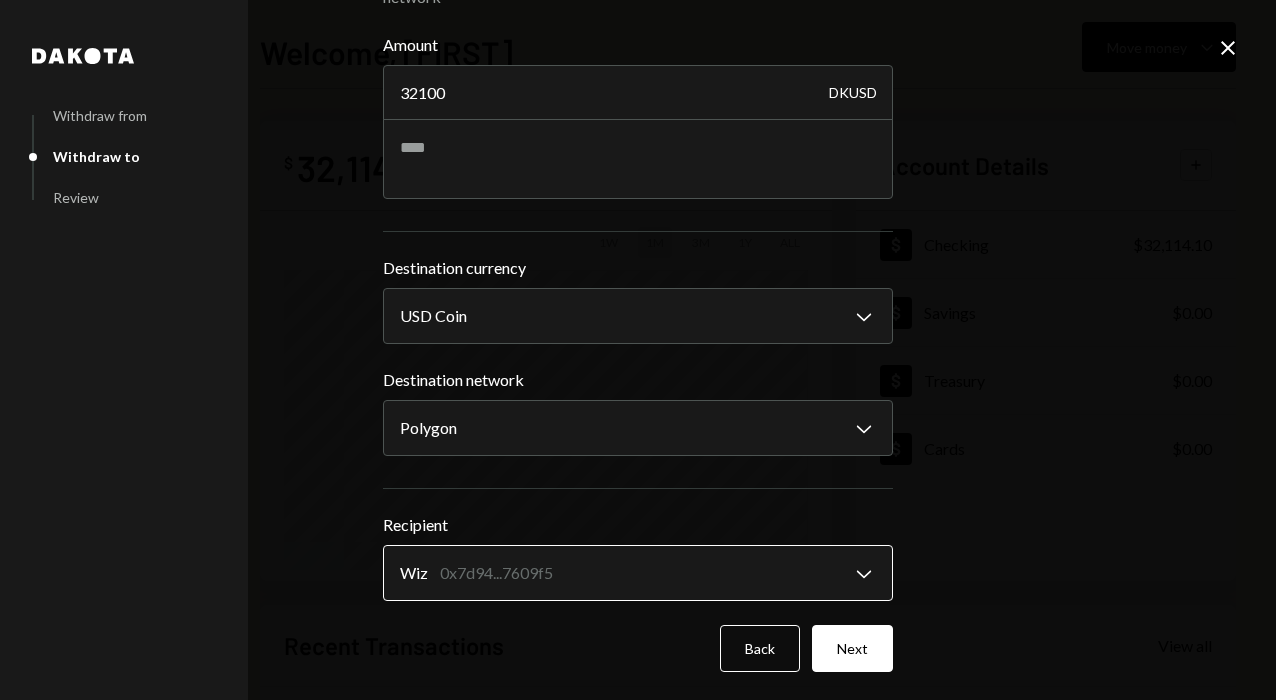 scroll, scrollTop: 103, scrollLeft: 0, axis: vertical 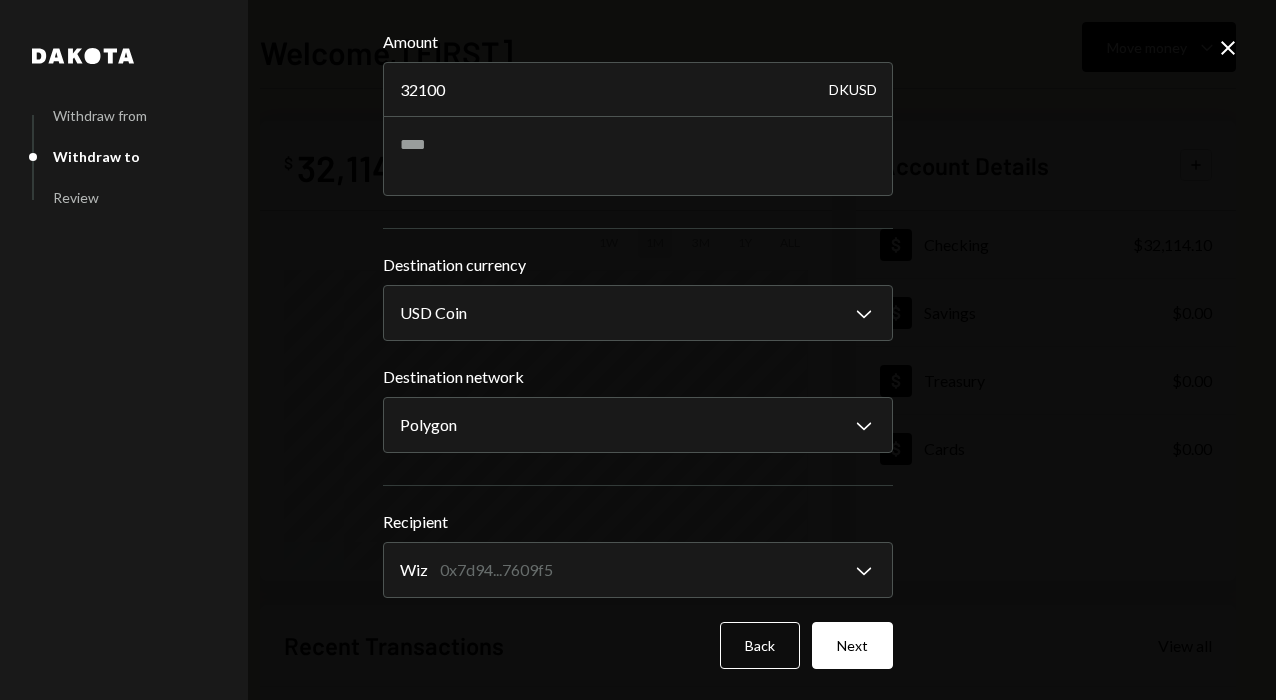click on "**********" at bounding box center (638, 350) 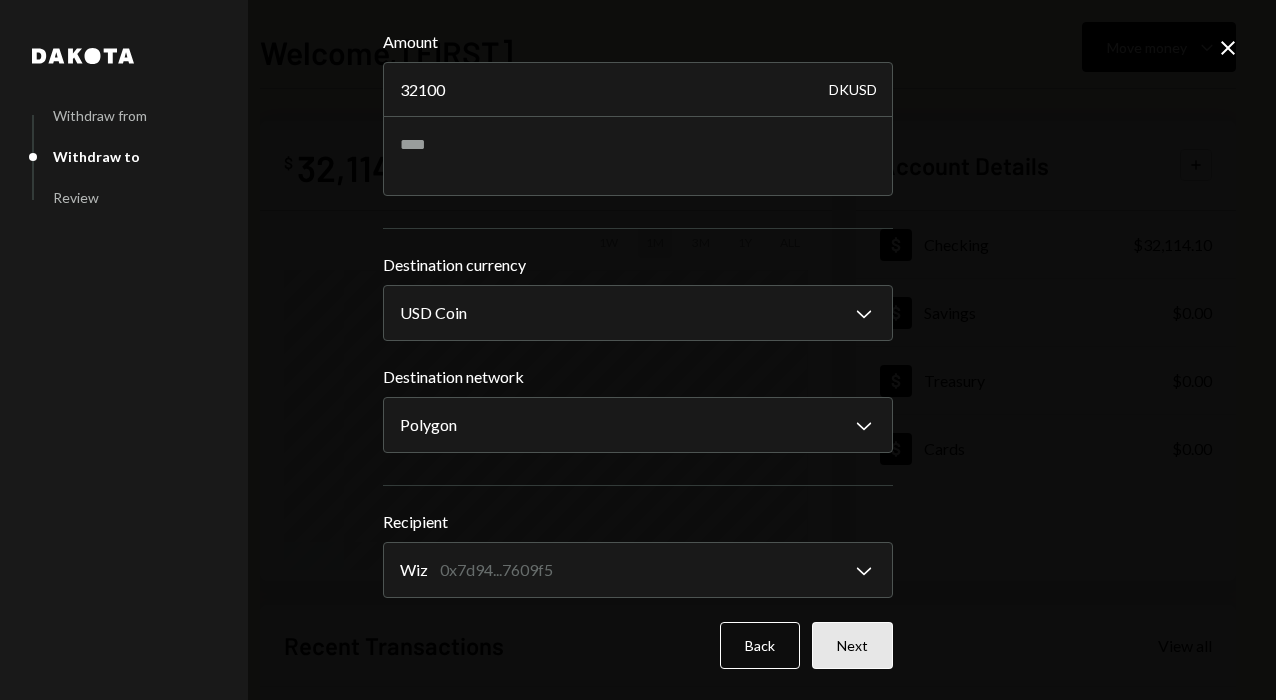 click on "Next" at bounding box center (852, 645) 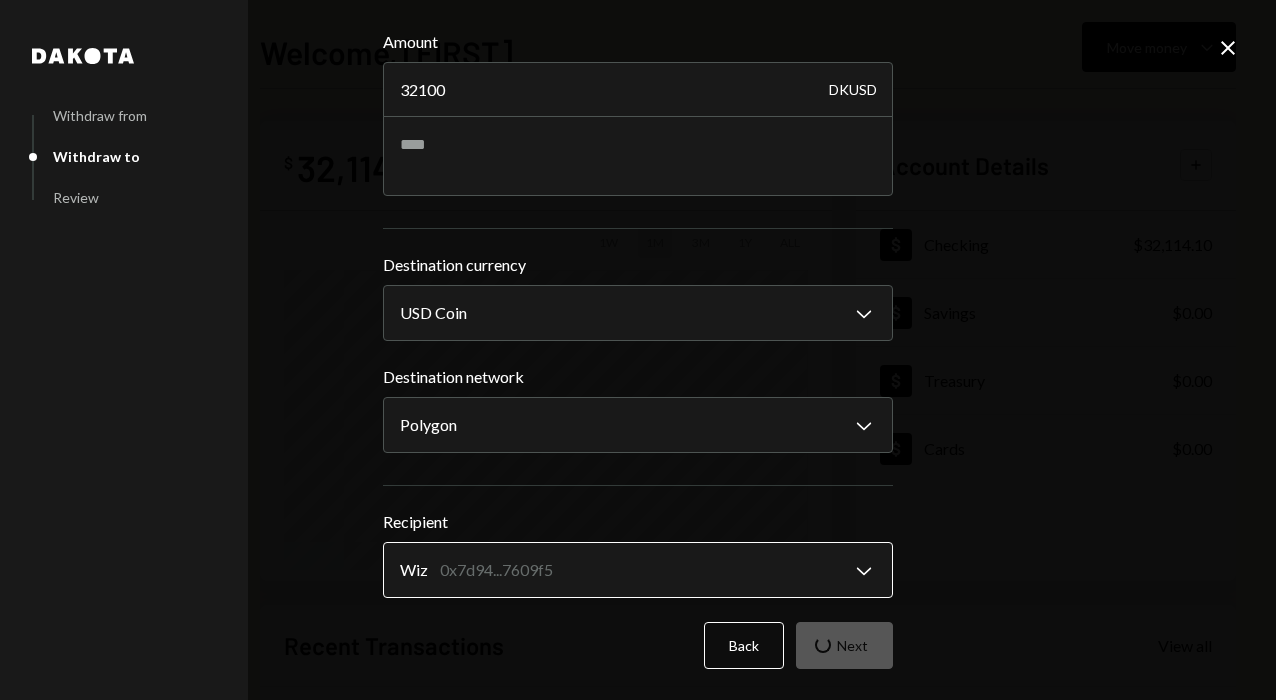scroll, scrollTop: 0, scrollLeft: 0, axis: both 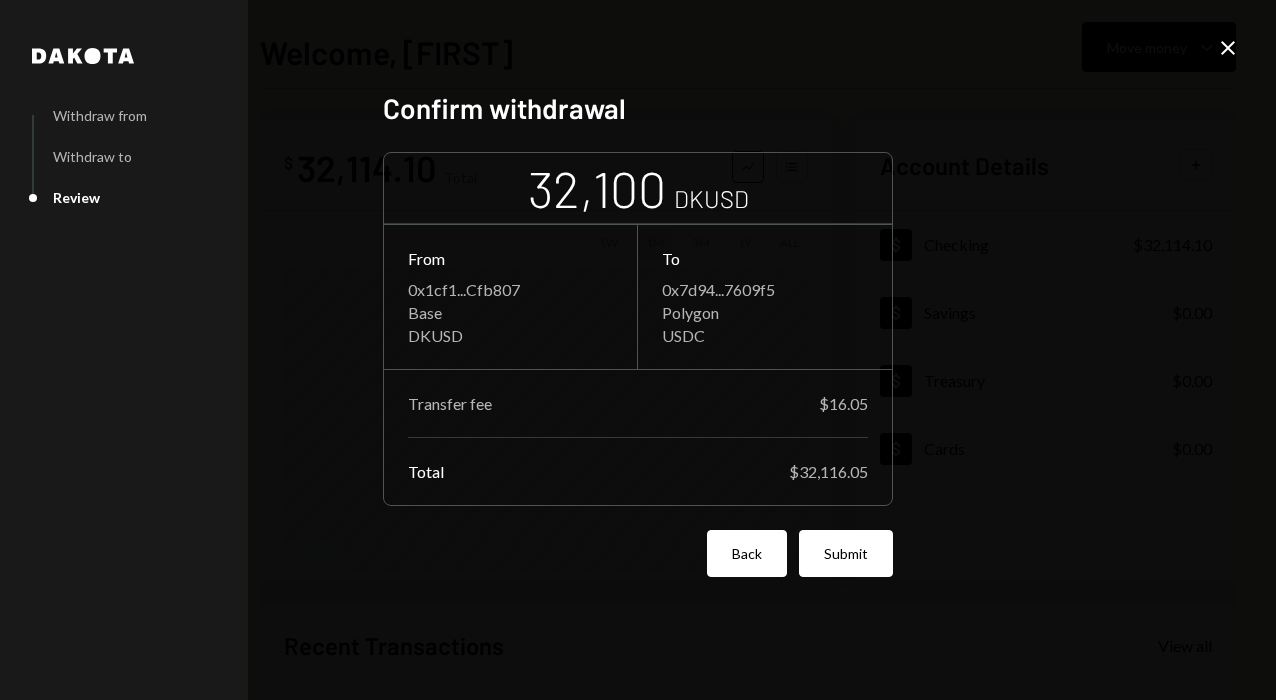 click on "Back" at bounding box center [747, 553] 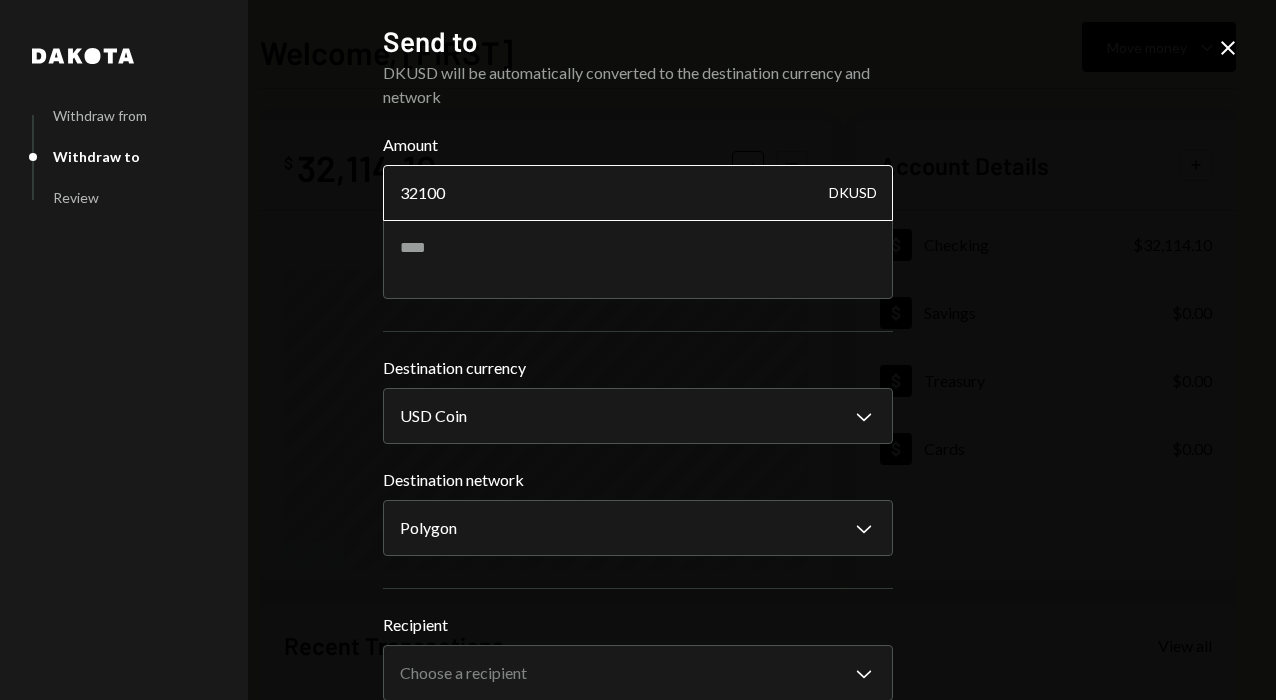 drag, startPoint x: 414, startPoint y: 188, endPoint x: 491, endPoint y: 188, distance: 77 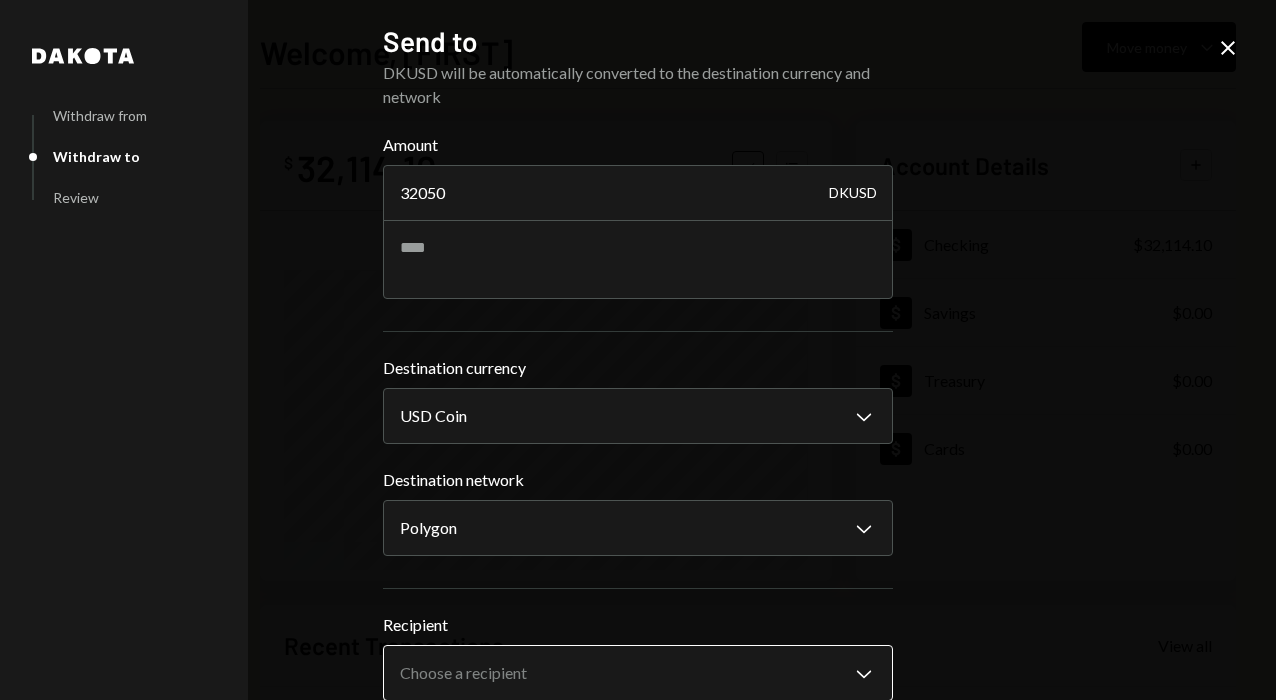 type on "32050" 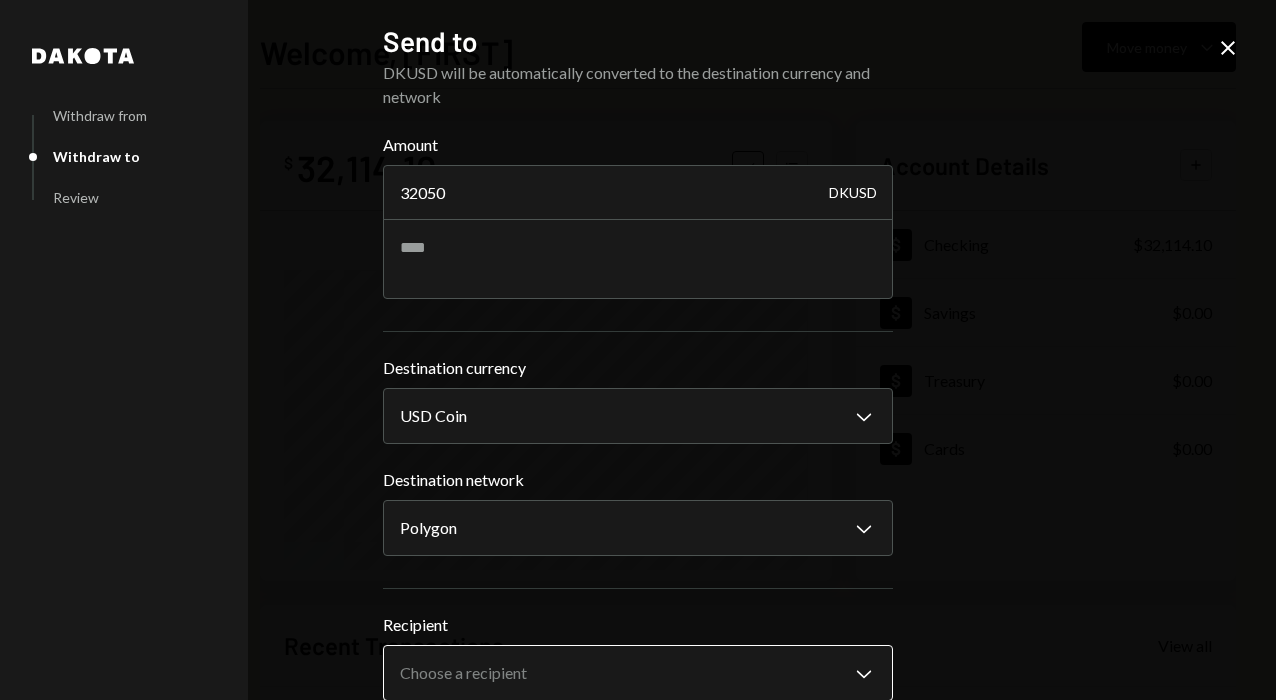click on "I InterWiz Inc. Caret Down Home Home Inbox Inbox Activities Transactions Accounts Accounts Caret Down Checking $32,114.10 Savings $0.00 Treasury $0.00 Cards $0.00 Dollar Rewards User Recipients Team Team Welcome, [FIRST] Move money Caret Down $ 32,114.10 Total Graph Accounts 1W 1M 3M 1Y ALL Account Details Plus Dollar Checking $32,114.10 Dollar Savings $0.00 Dollar Treasury $0.00 Dollar Cards $0.00 Recent Transactions View all Type Initiated By Initiated At Account Status Bank Deposit $32,108.87 WISE US INC 10:16 AM Checking Completed Withdrawal 700.35  DKUSD [FIRST] [LAST] [DATE] Checking Completed Bank Deposit $700.00 GRASSHOPPER BANK NA [DATE] Checking Completed Withdrawal 99,149.55  DKUSD [FIRST] [LAST] [DATE] Checking Completed Bank Deposit $99,100.00 GRASSHOPPER BANK NA [DATE] Checking Completed /dashboard [CITY] Withdraw from Withdraw to Review Send to DKUSD will be automatically converted to the destination currency and network Amount 32050 DKUSD Destination currency USD Coin Chevron Down ****" at bounding box center (638, 350) 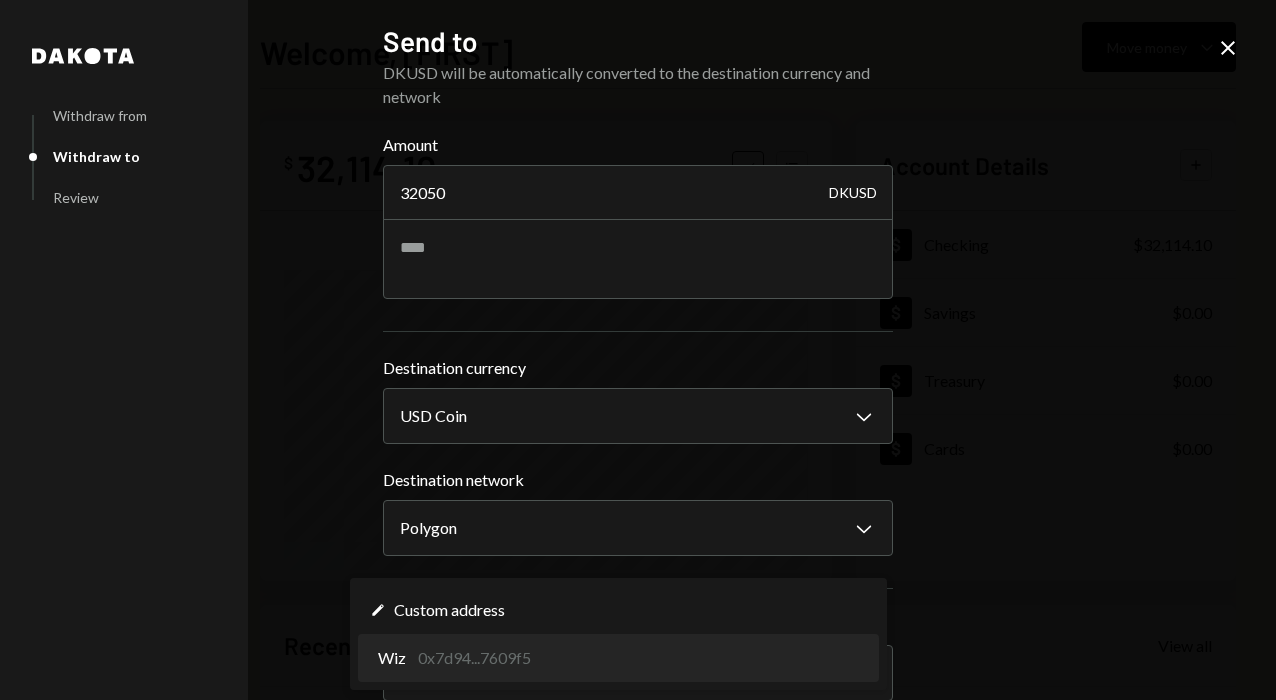 select on "**********" 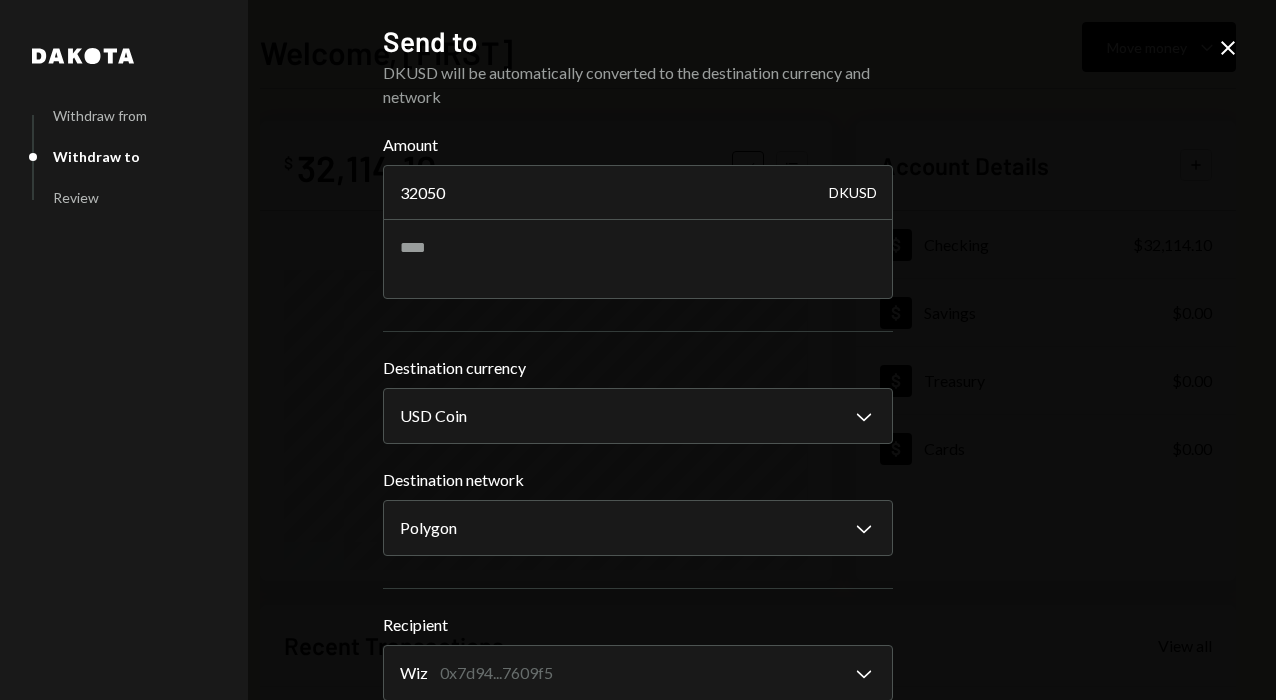 scroll, scrollTop: 103, scrollLeft: 0, axis: vertical 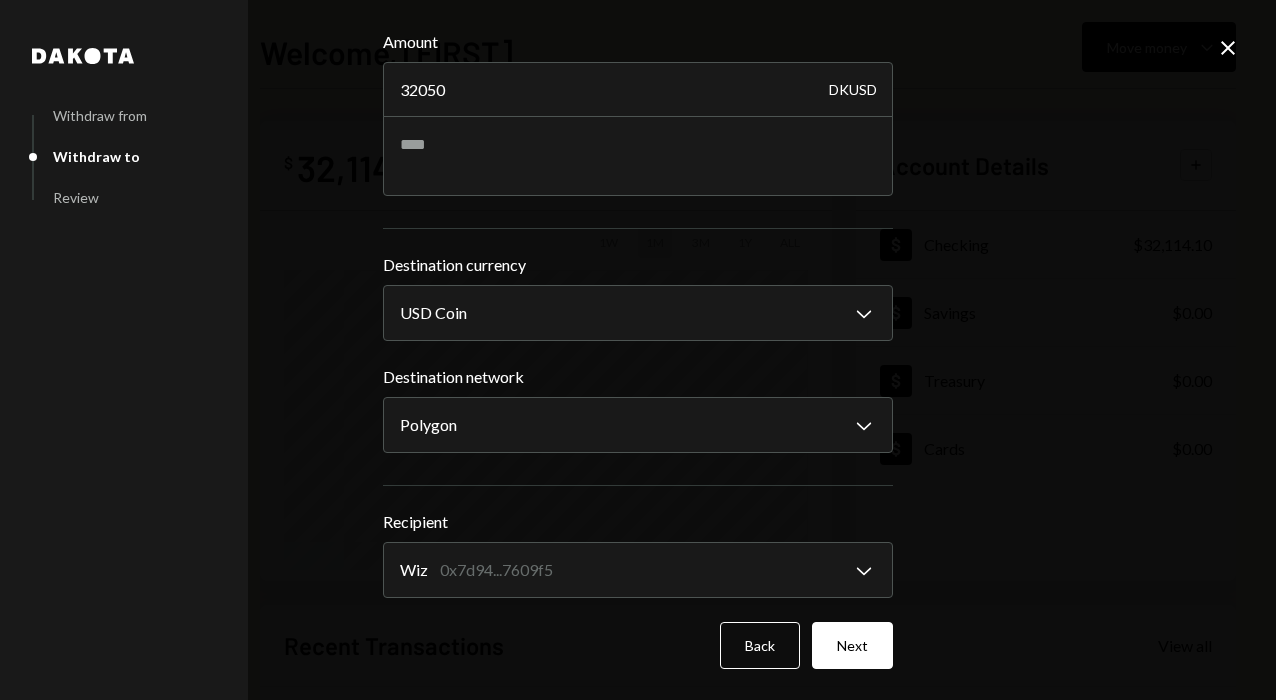 click on "**********" at bounding box center (638, 350) 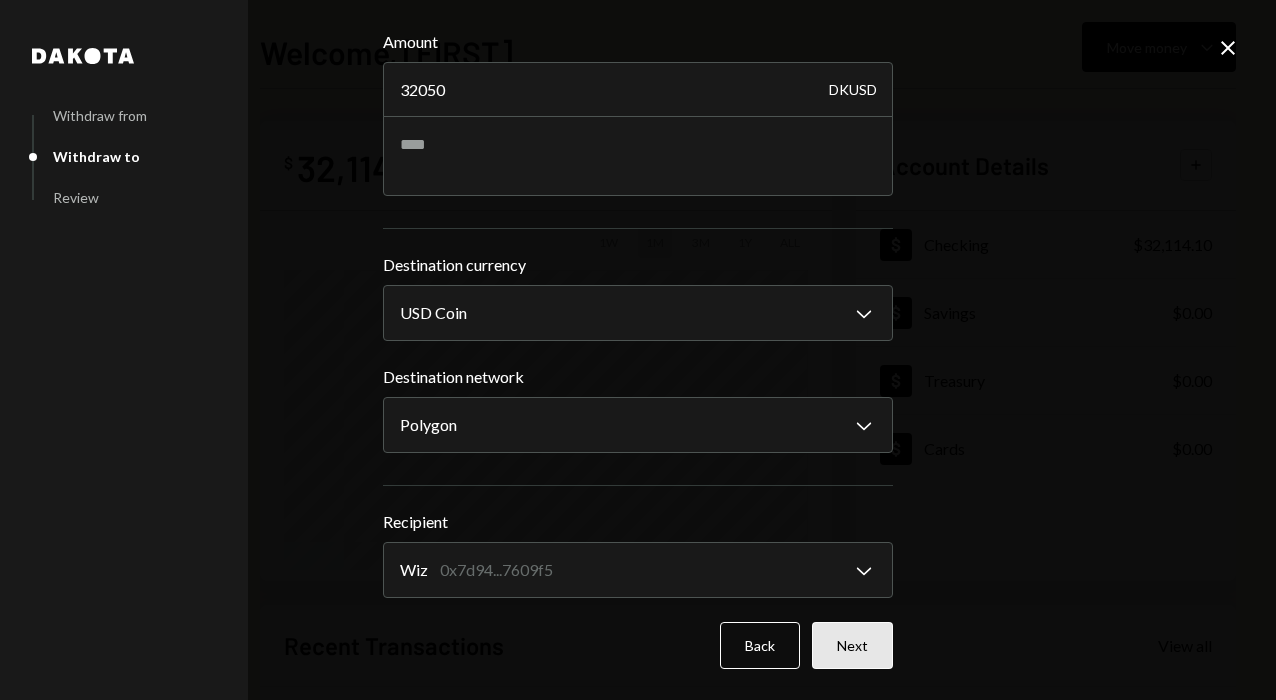 click on "Next" at bounding box center (852, 645) 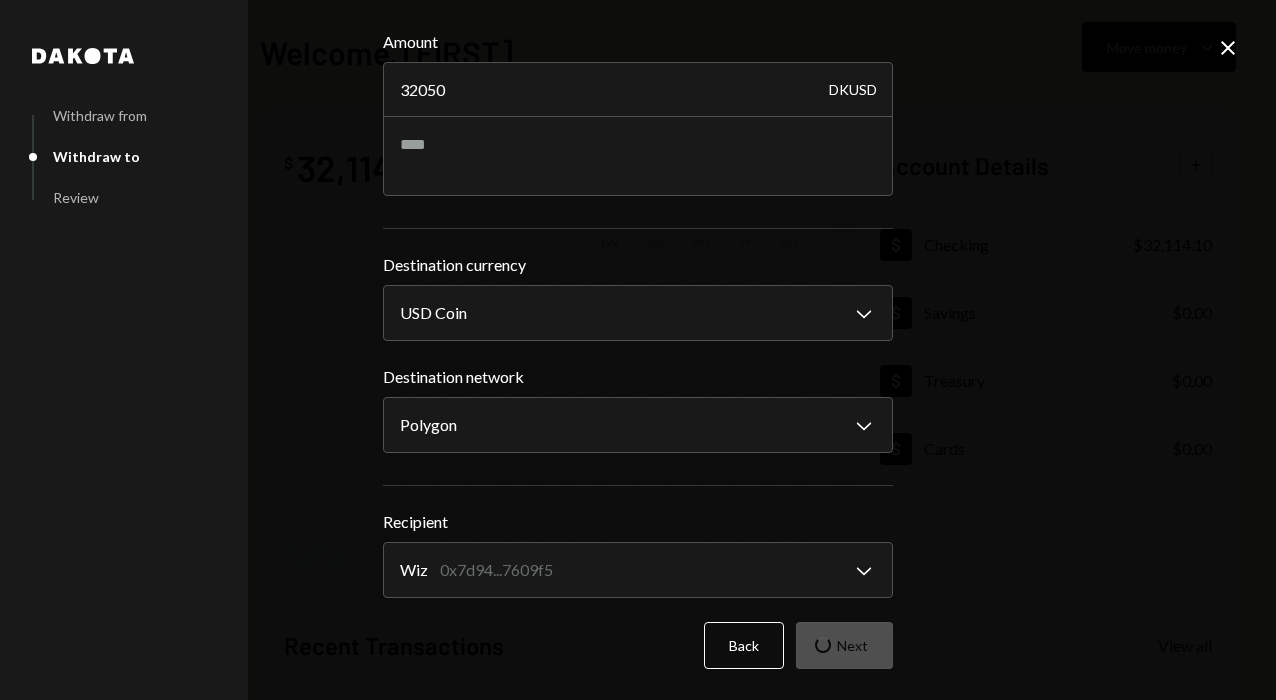 scroll, scrollTop: 0, scrollLeft: 0, axis: both 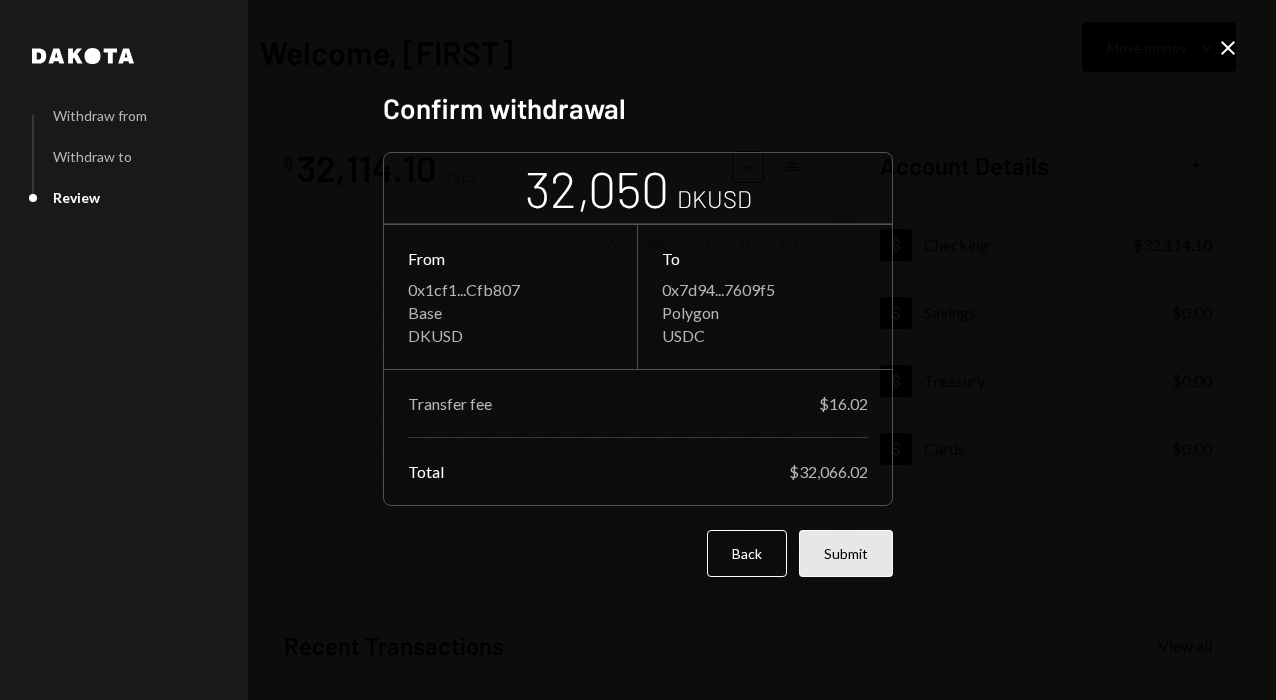 click on "Submit" at bounding box center (846, 553) 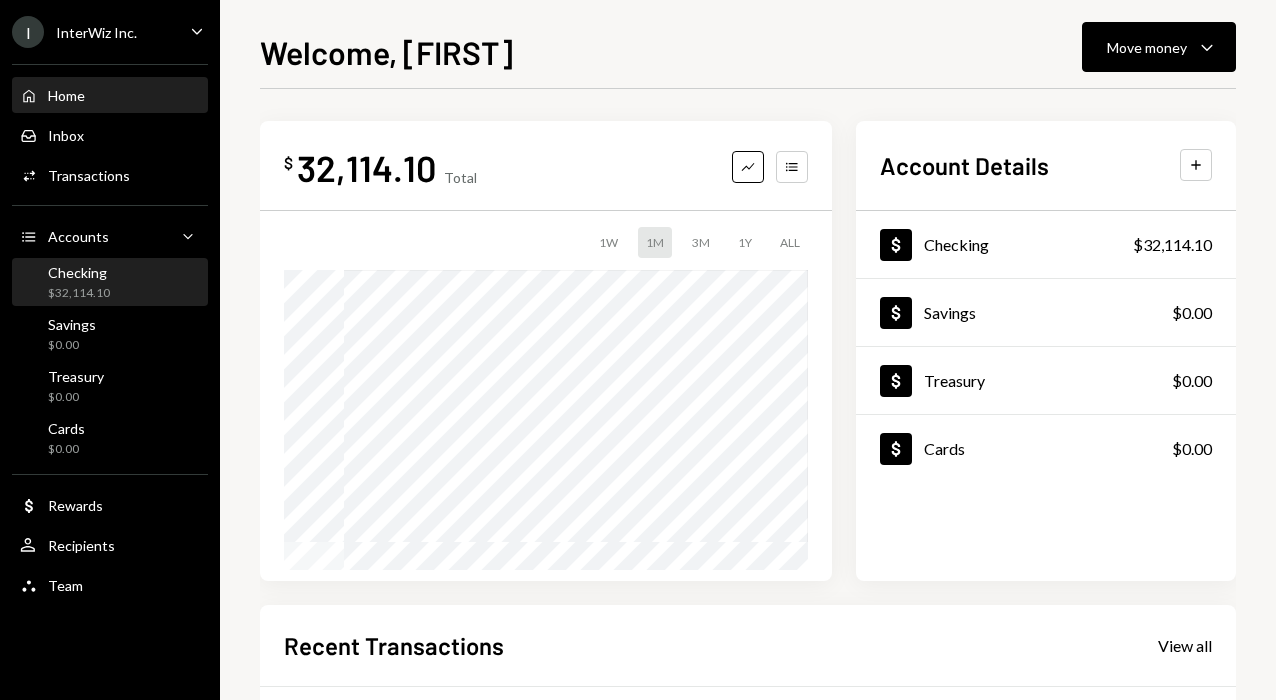 click on "Checking $32,114.10" at bounding box center [110, 283] 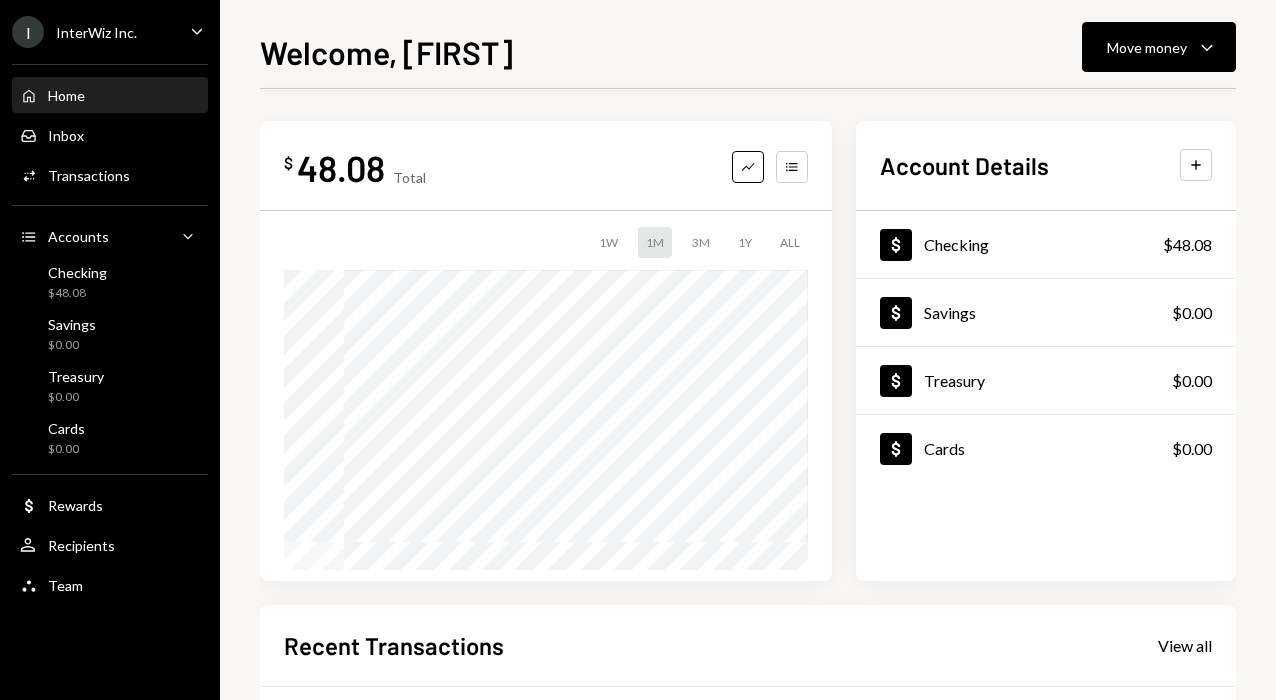 scroll, scrollTop: 0, scrollLeft: 0, axis: both 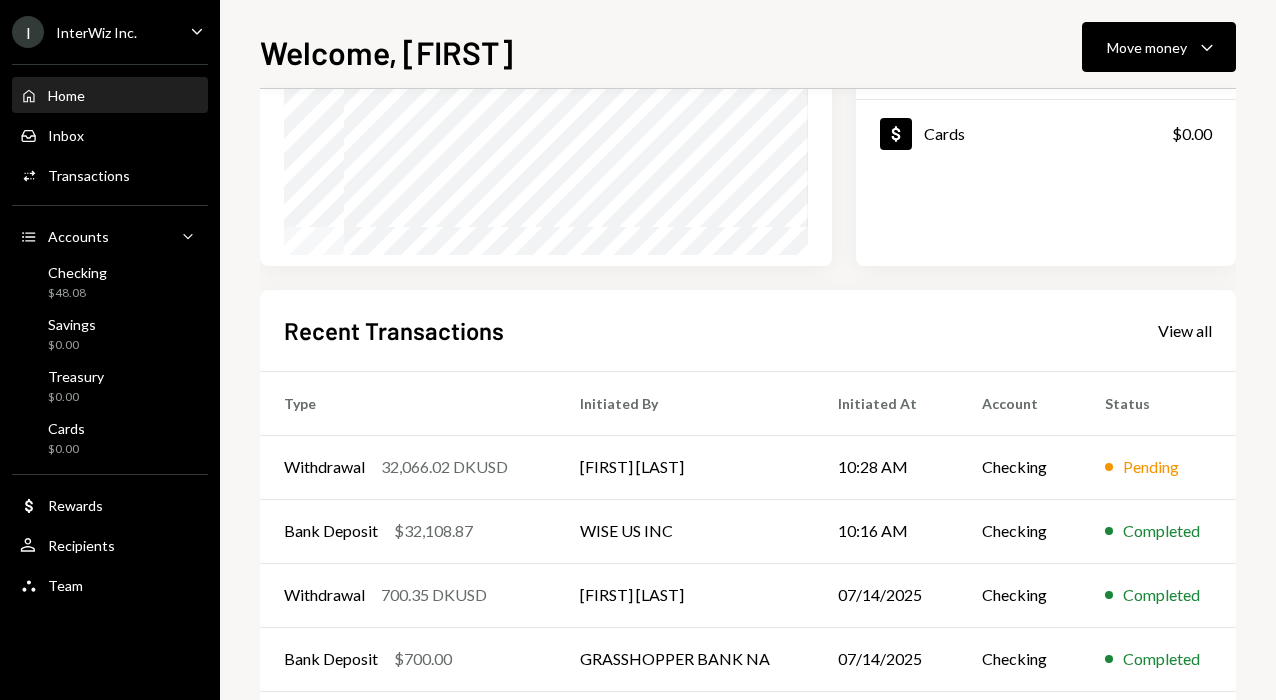 click on "View all" at bounding box center [1185, 330] 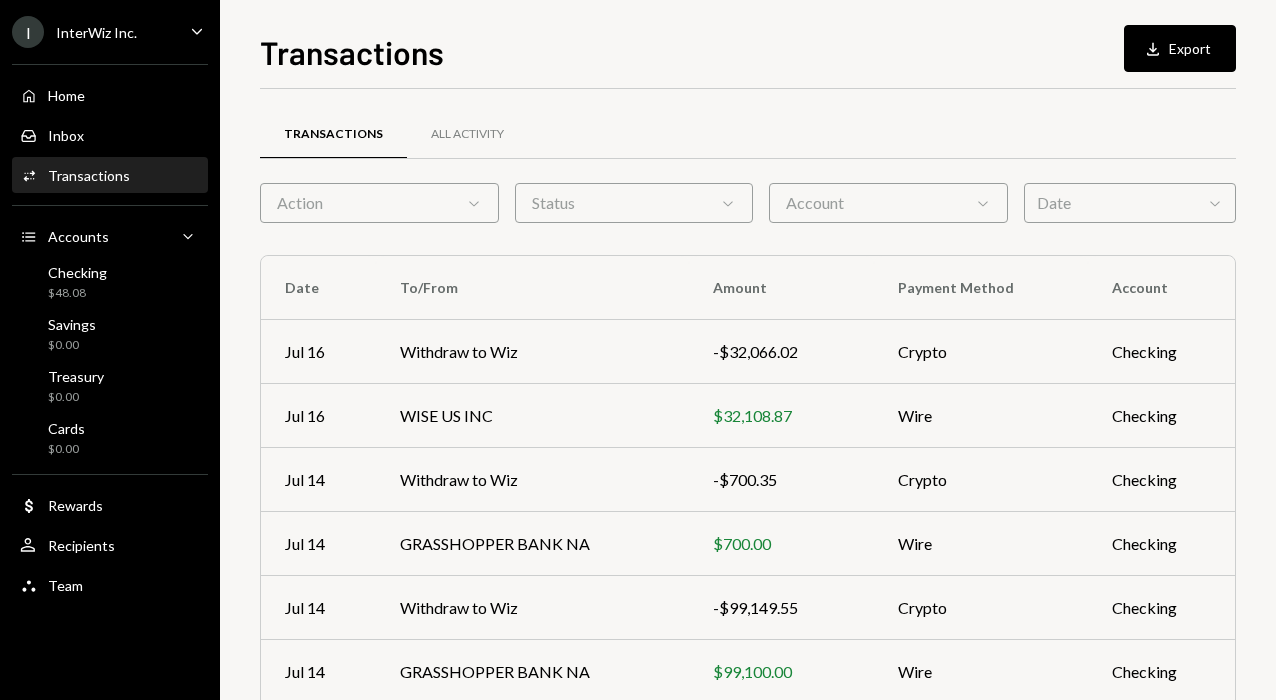 click on "Action Chevron Down" at bounding box center (379, 203) 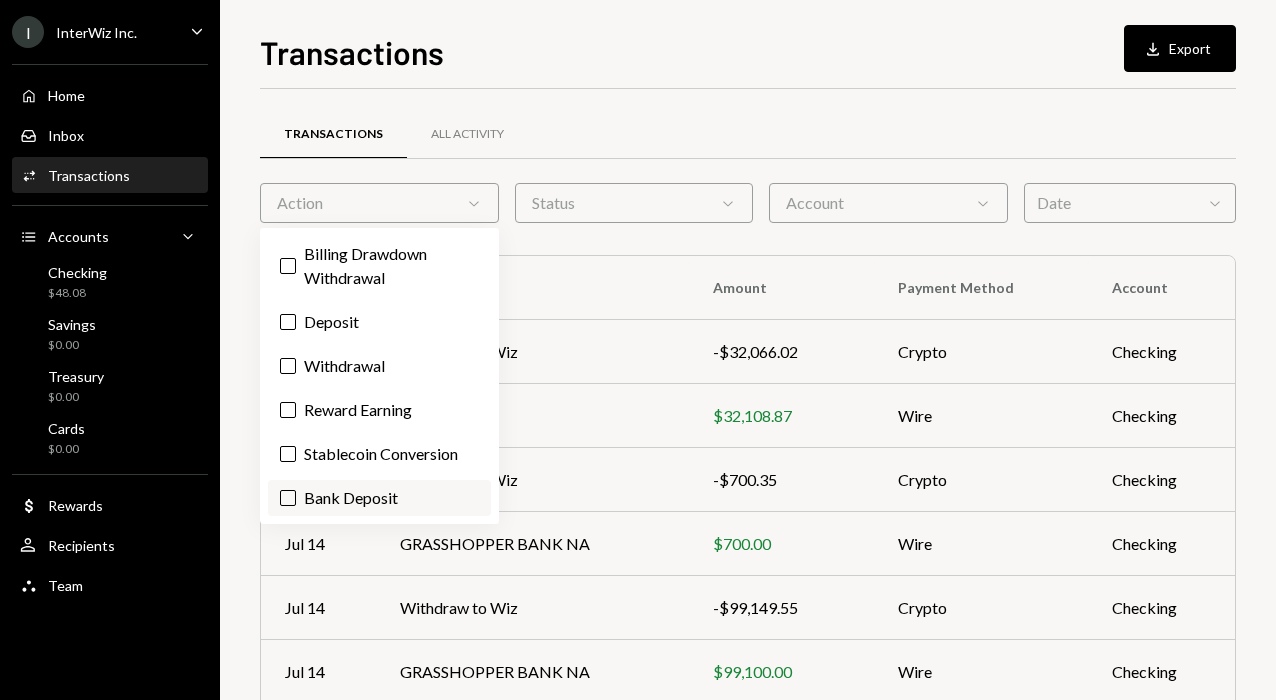 click on "Bank Deposit" at bounding box center [379, 498] 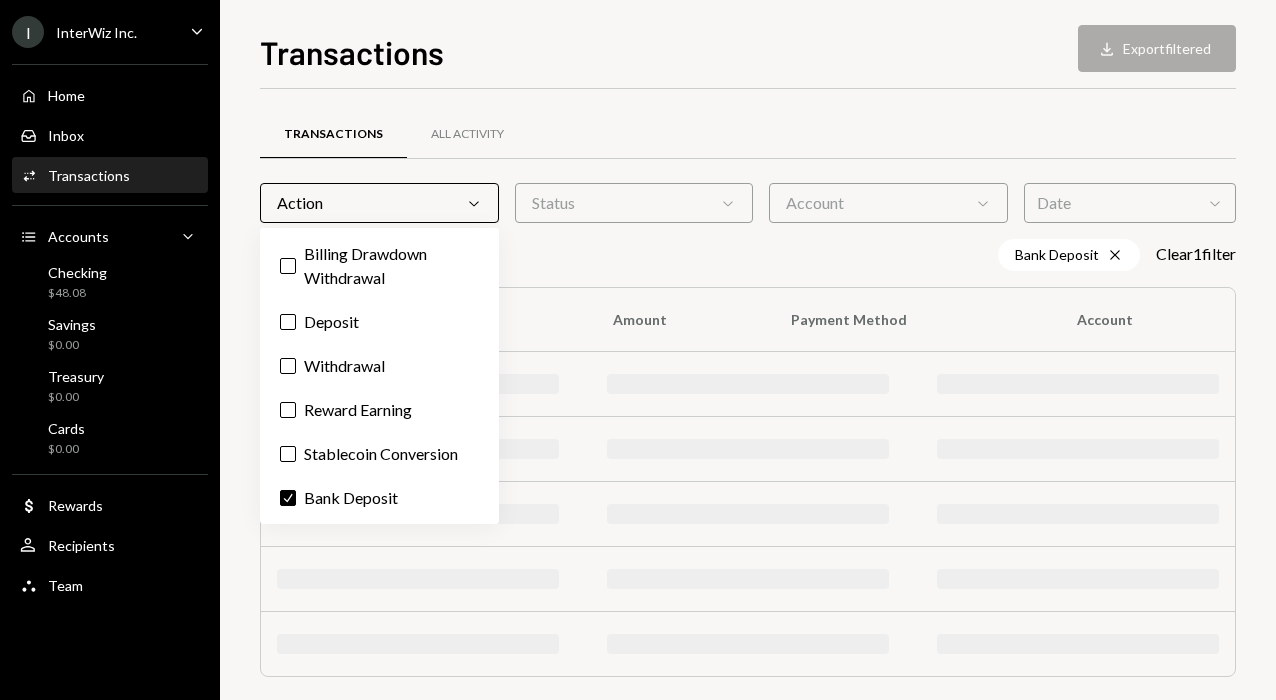 click on "Transactions All Activity Action Chevron Down Status Chevron Down Account Chevron Down Date Chevron Down Bank Deposit Cross Clear  1  filter Date To/From Amount Payment Method Account" at bounding box center [748, 419] 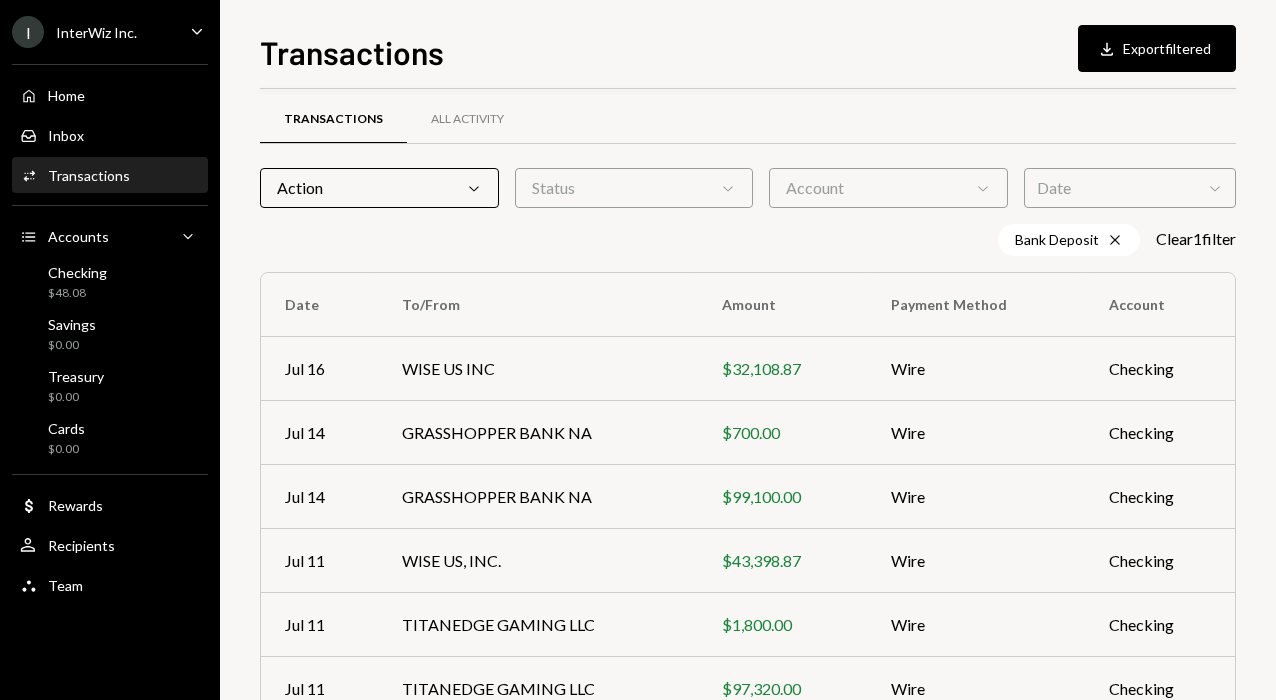 scroll, scrollTop: 0, scrollLeft: 0, axis: both 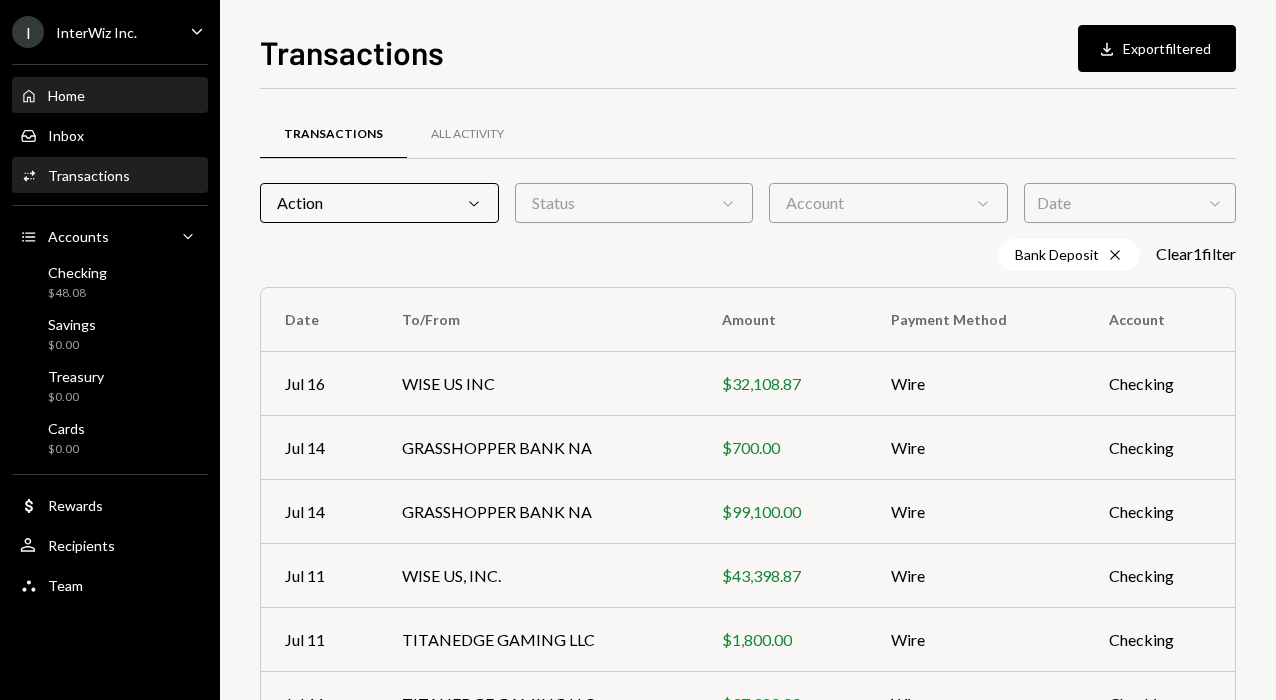 click on "Home Home" at bounding box center (110, 96) 